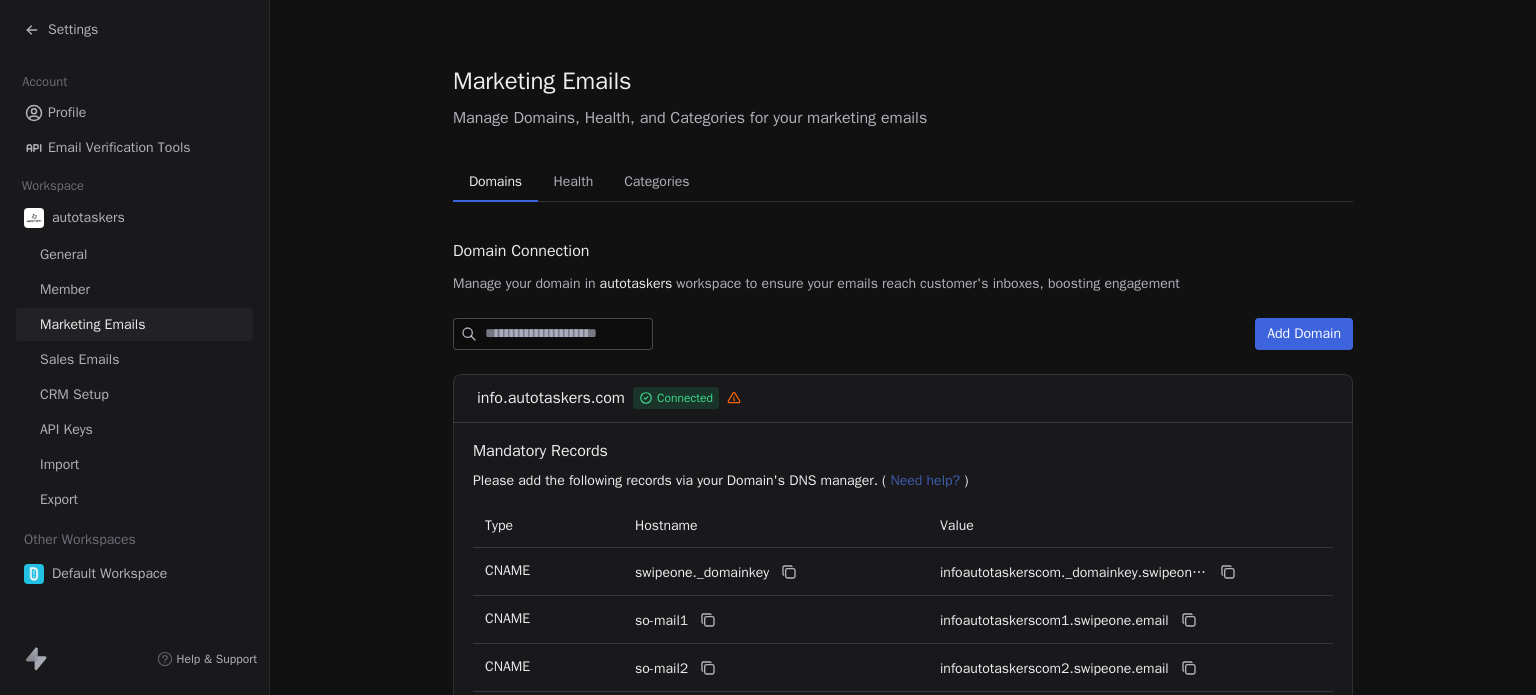 scroll, scrollTop: 0, scrollLeft: 0, axis: both 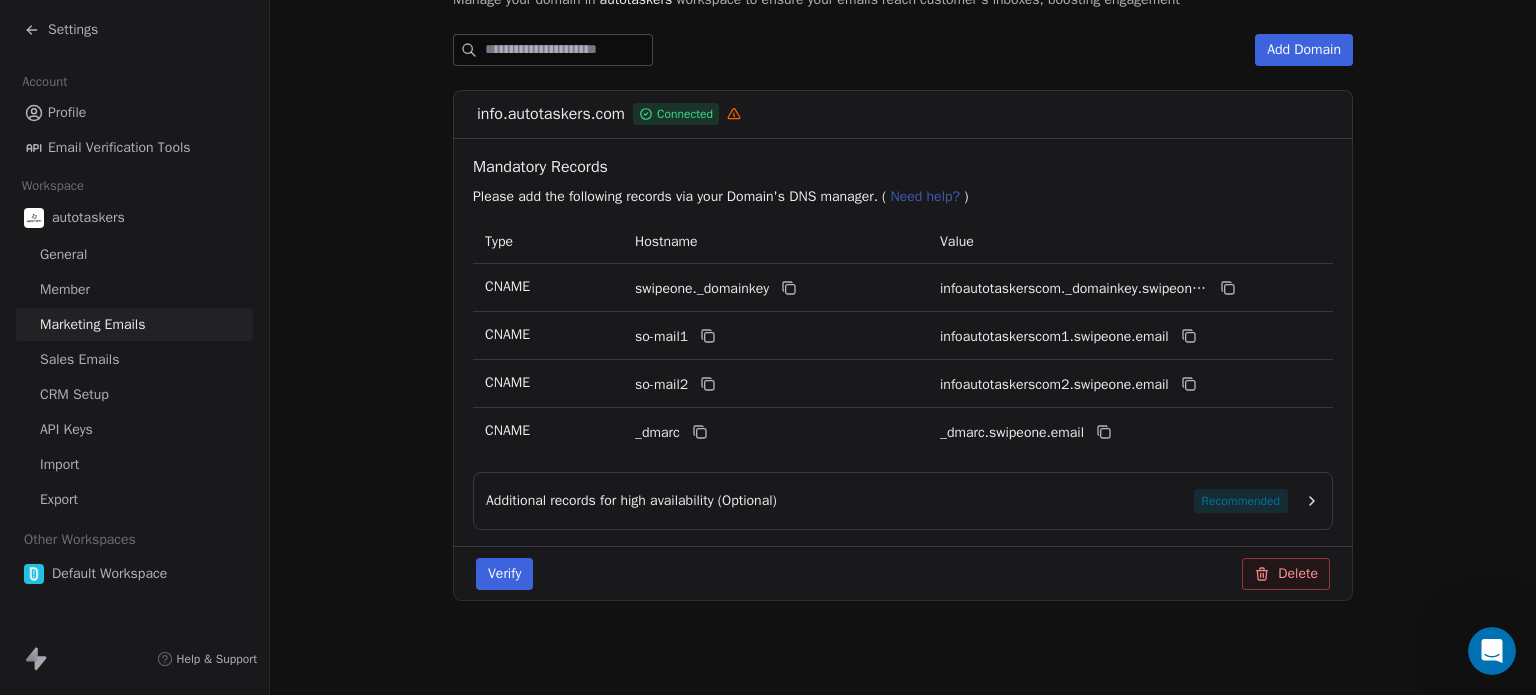 click on "Verify" at bounding box center [504, 574] 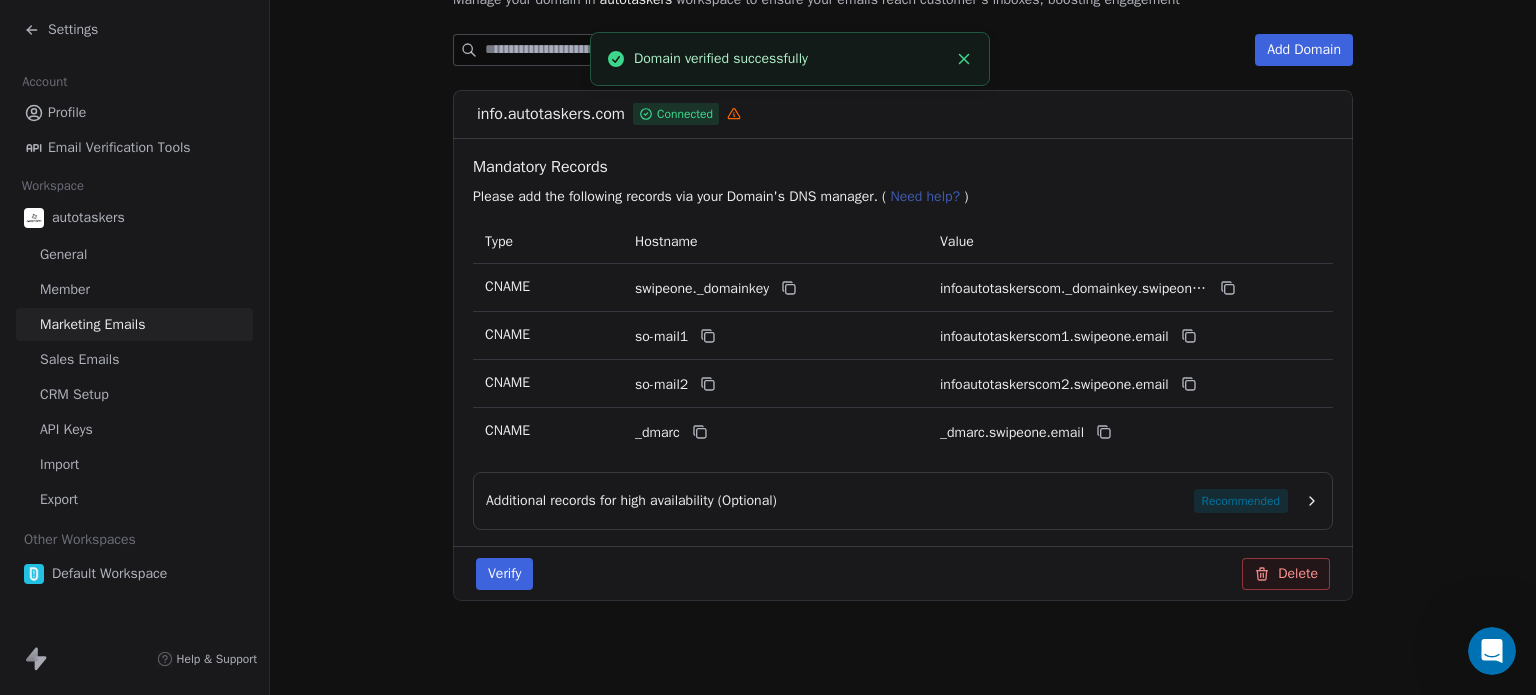 click 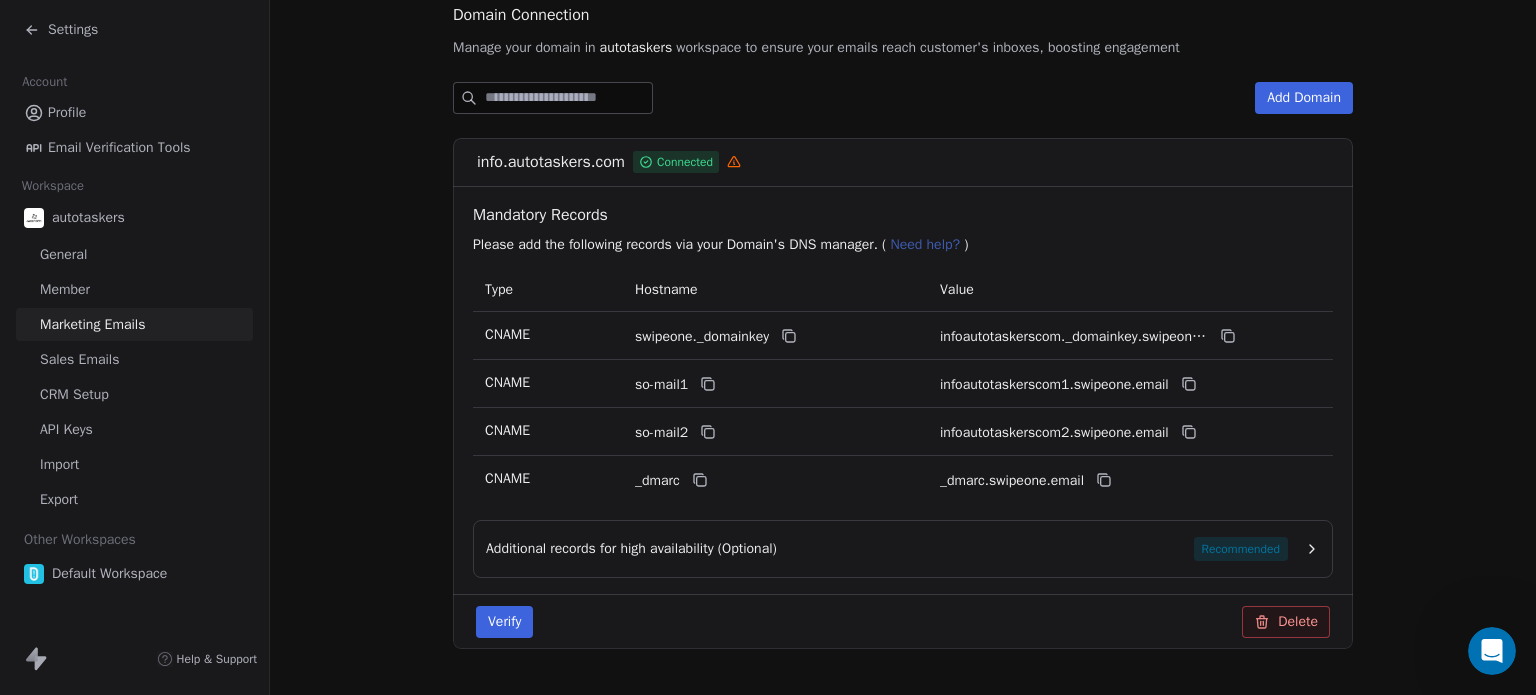 scroll, scrollTop: 284, scrollLeft: 0, axis: vertical 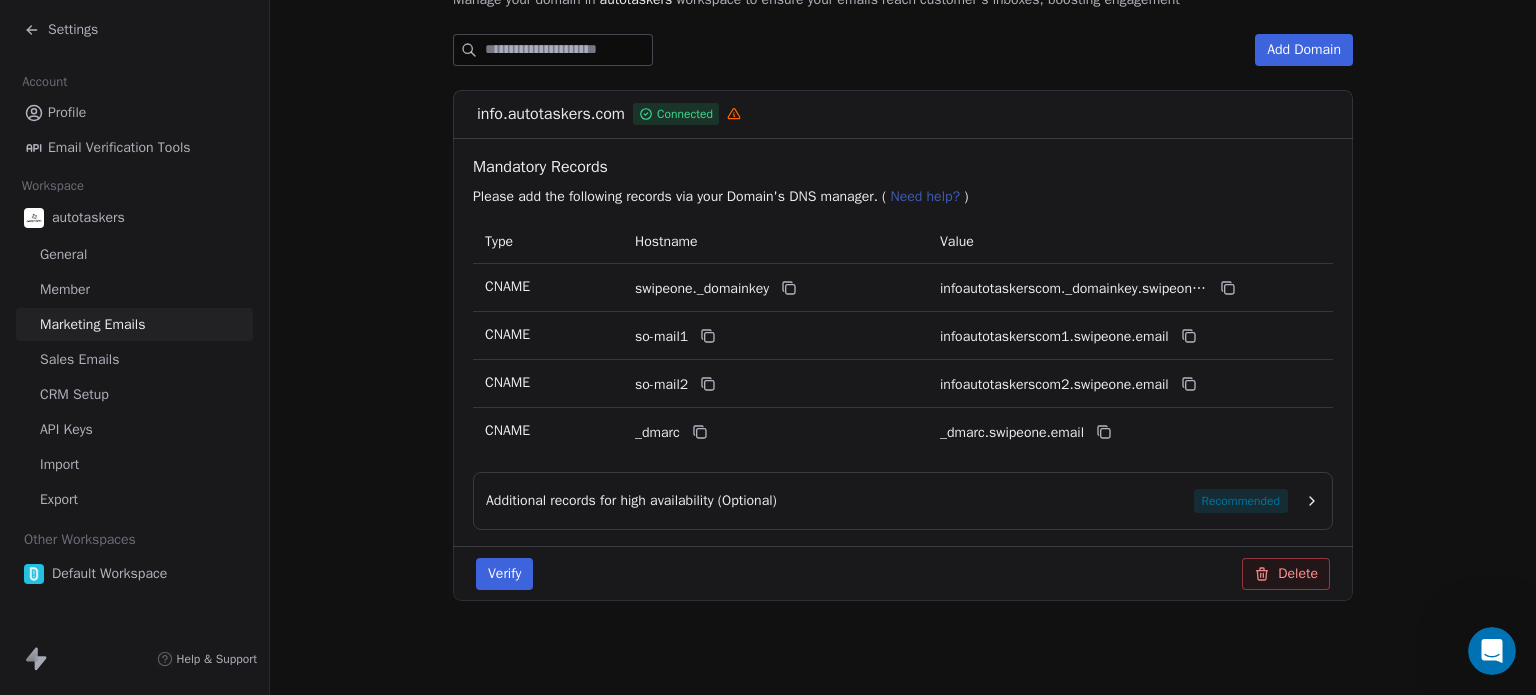 click 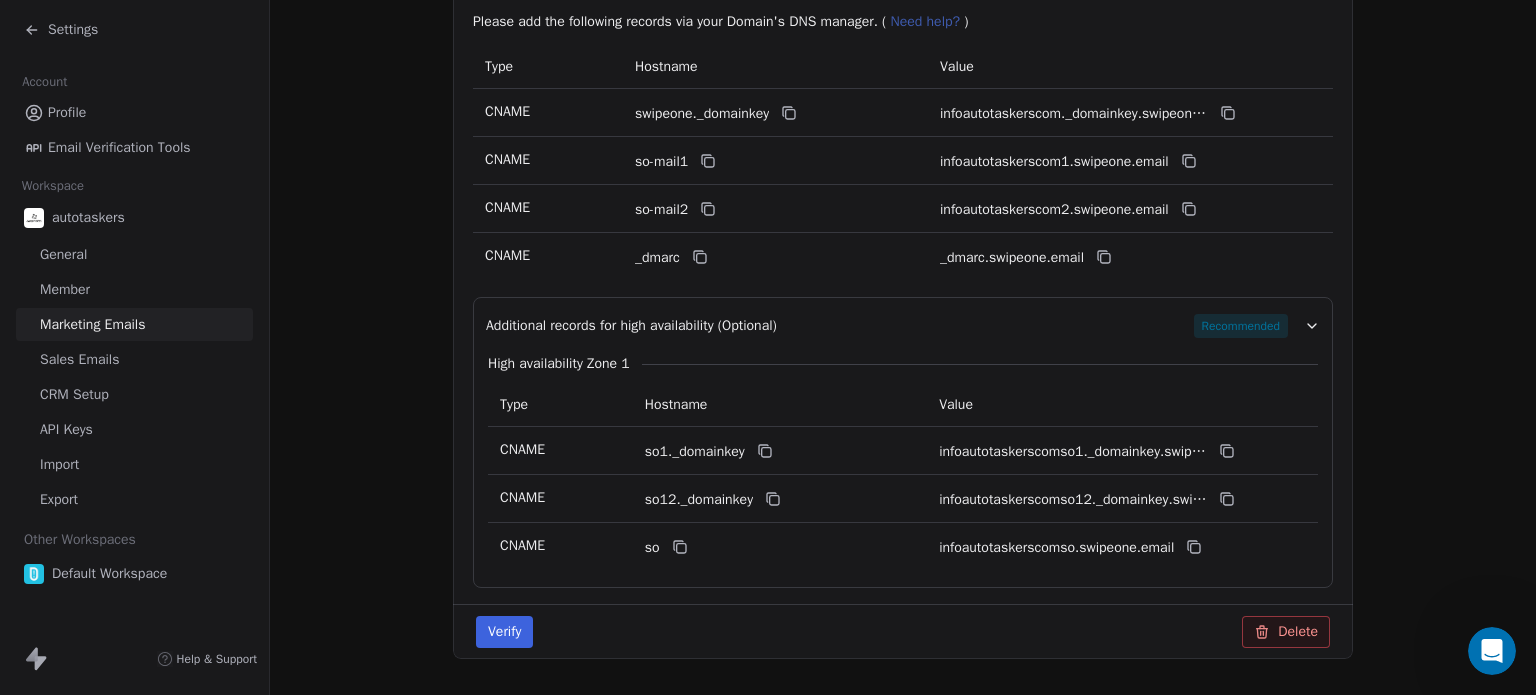 scroll, scrollTop: 500, scrollLeft: 0, axis: vertical 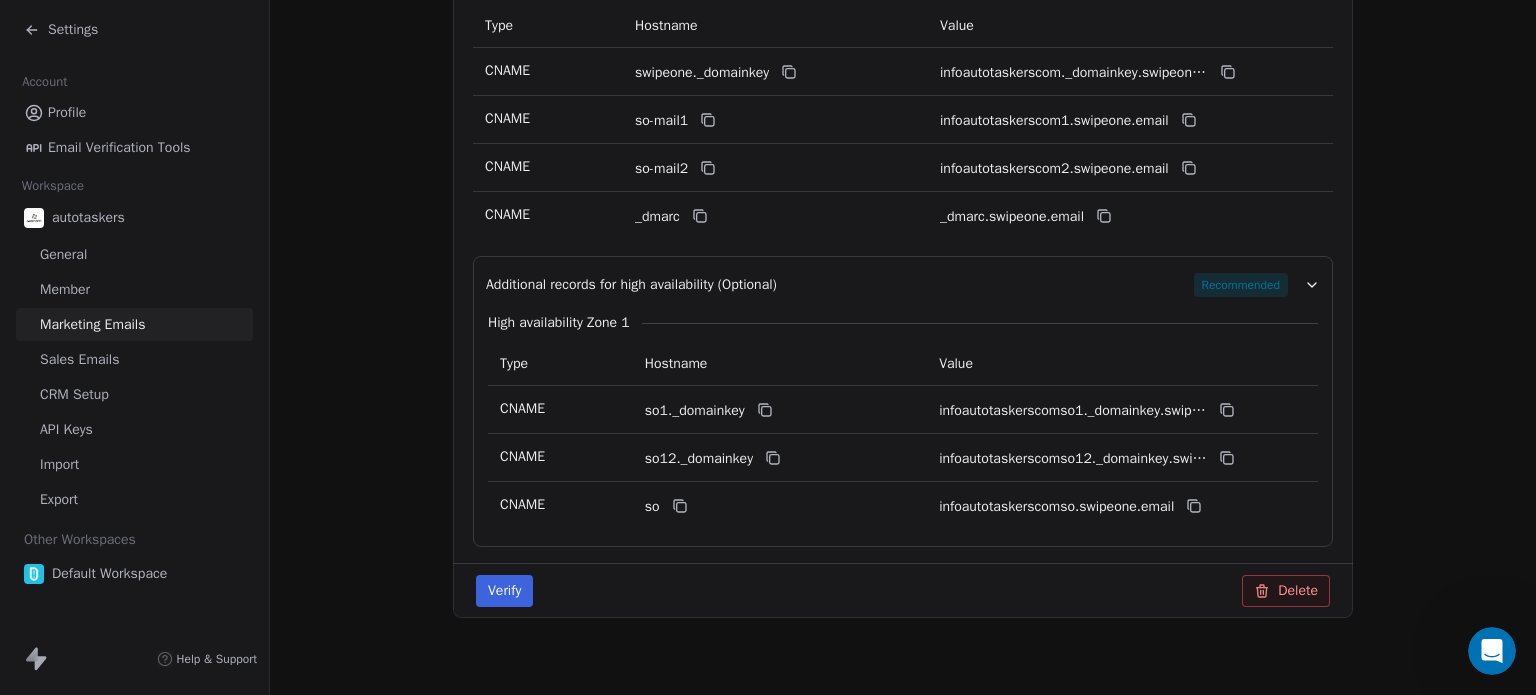 click 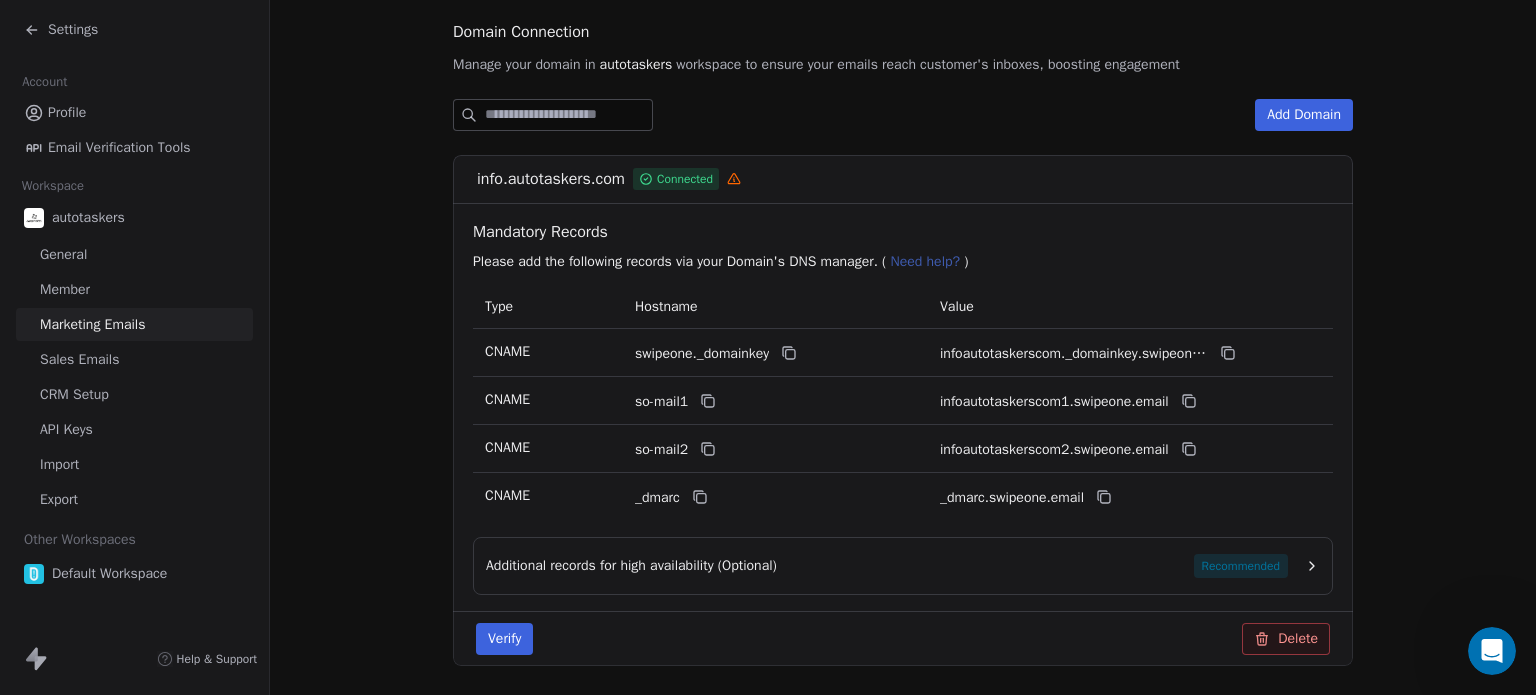 scroll, scrollTop: 184, scrollLeft: 0, axis: vertical 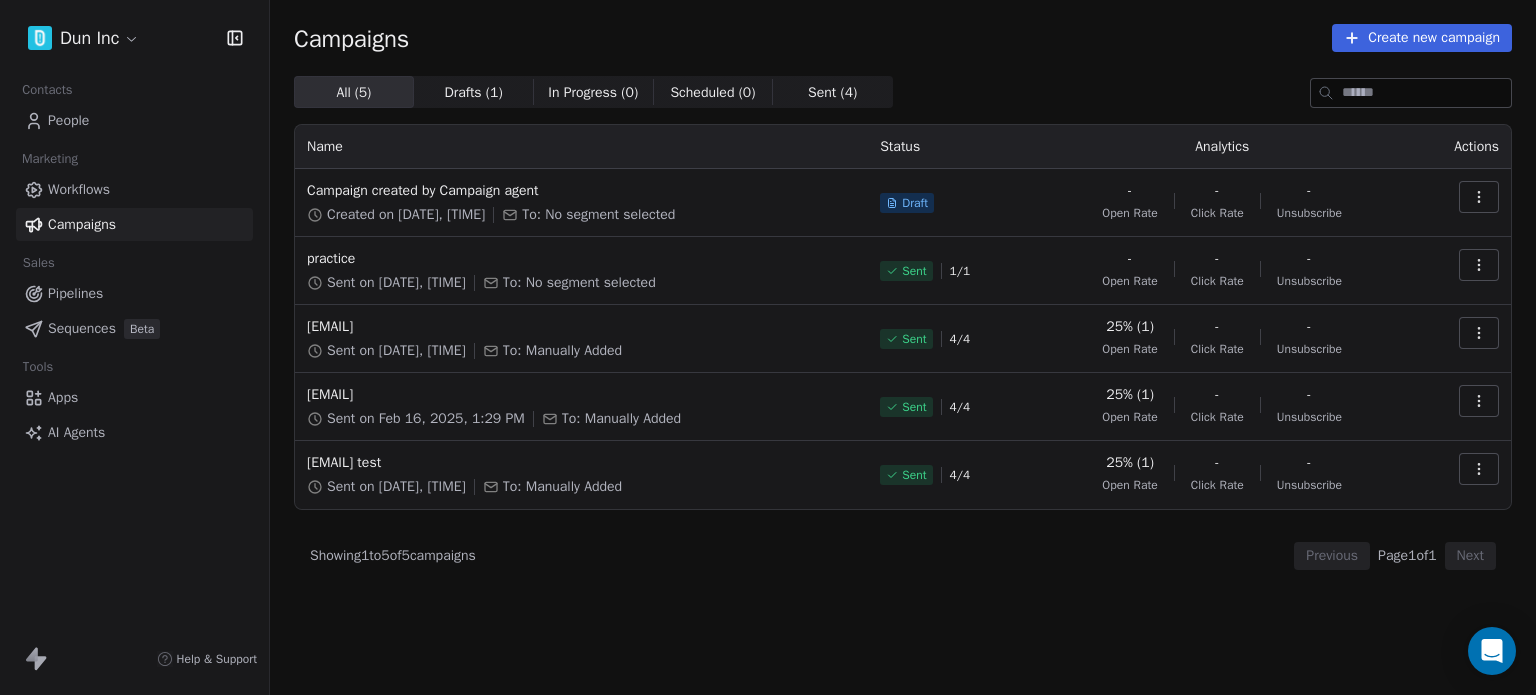 click on "Dun Inc Contacts People Marketing Workflows Campaigns Sales Pipelines Sequences Beta Tools Apps AI Agents Help & Support Campaigns Create new campaign All ( 5 ) All ( 5 ) Drafts ( 1 ) Drafts ( 1 ) In Progress ( 0 ) In Progress ( 0 ) Scheduled ( 0 ) Scheduled ( 0 ) Sent ( 4 ) Sent ( 4 ) Name Status Analytics Actions Campaign created by Campaign agent Created on [DATE], [TIME] To: No segment selected Draft - Open Rate - Click Rate - Unsubscribe practice Sent on [DATE], [TIME] To: No segment selected Sent 1 / 1 - Open Rate - Click Rate - Unsubscribe new@[EMAIL] Sent on [DATE], [TIME] To: Manually Added Sent 4 / 4 25% (1) Open Rate - Click Rate - Unsubscribe sales@[EMAIL] Sent on [DATE], [TIME] To: Manually Added Sent 4 / 4 25% (1) Open Rate - Click Rate - Unsubscribe info@[EMAIL] test Sent on [DATE], [TIME] To: Manually Added Sent 4 / 4 25% (1) Open Rate - Click Rate - Unsubscribe Showing 1 to 5 of 5 campaigns Previous Page 1 of 1 Next" at bounding box center (768, 347) 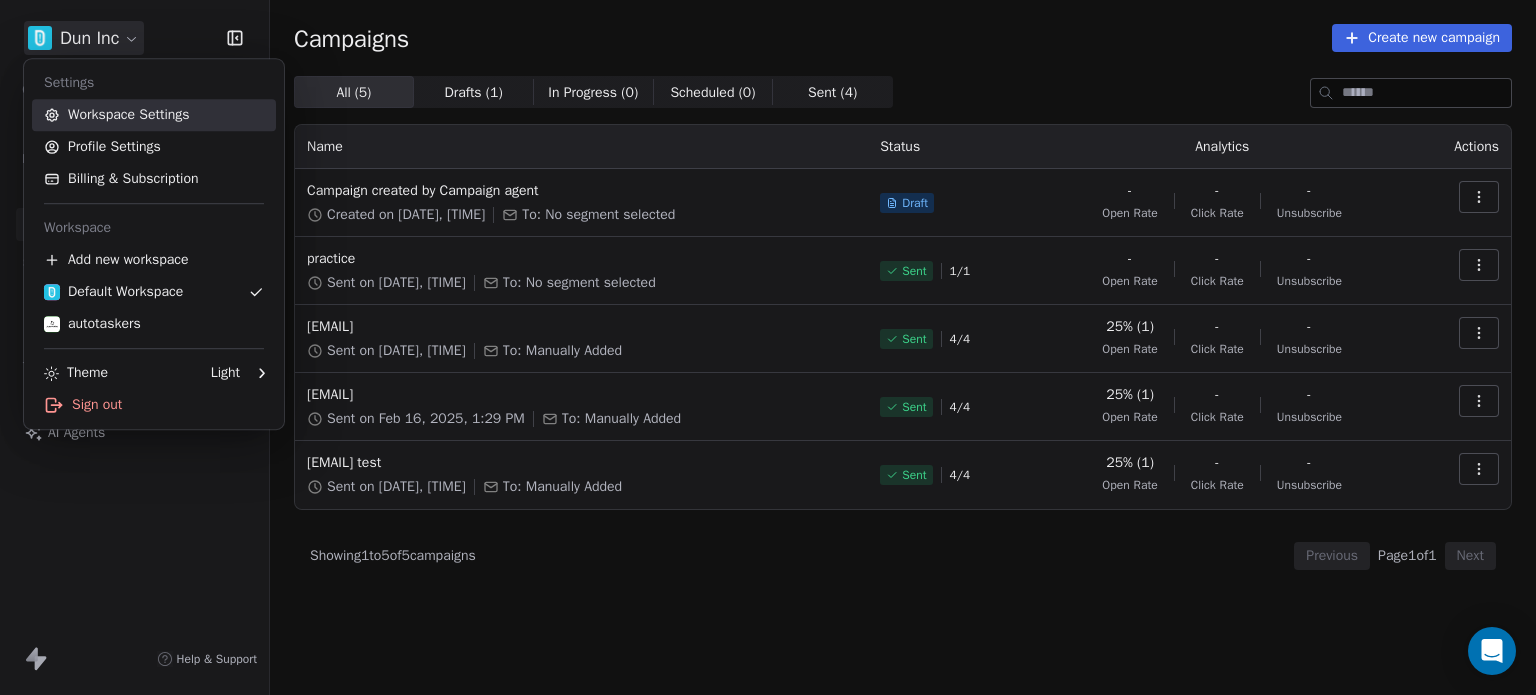 click on "Workspace Settings" at bounding box center (154, 115) 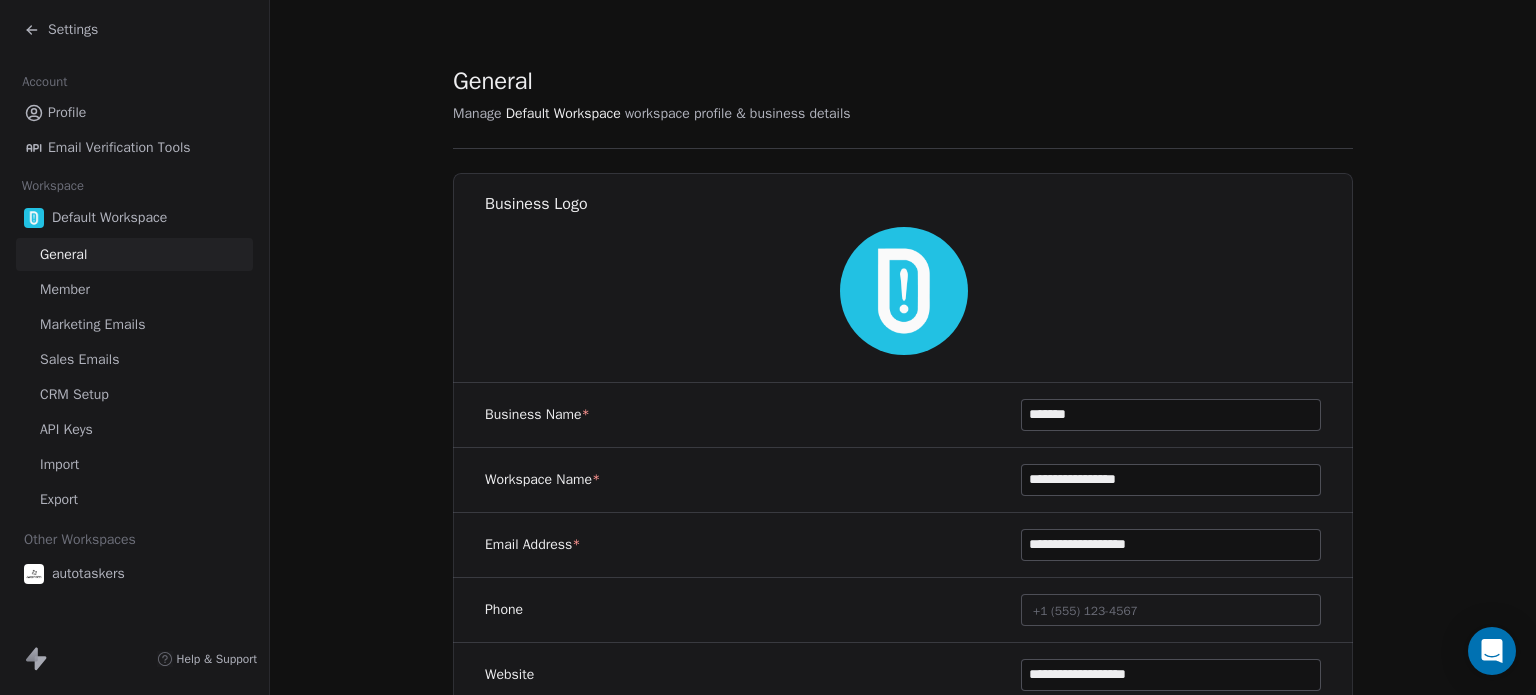 click on "Marketing Emails" at bounding box center (92, 324) 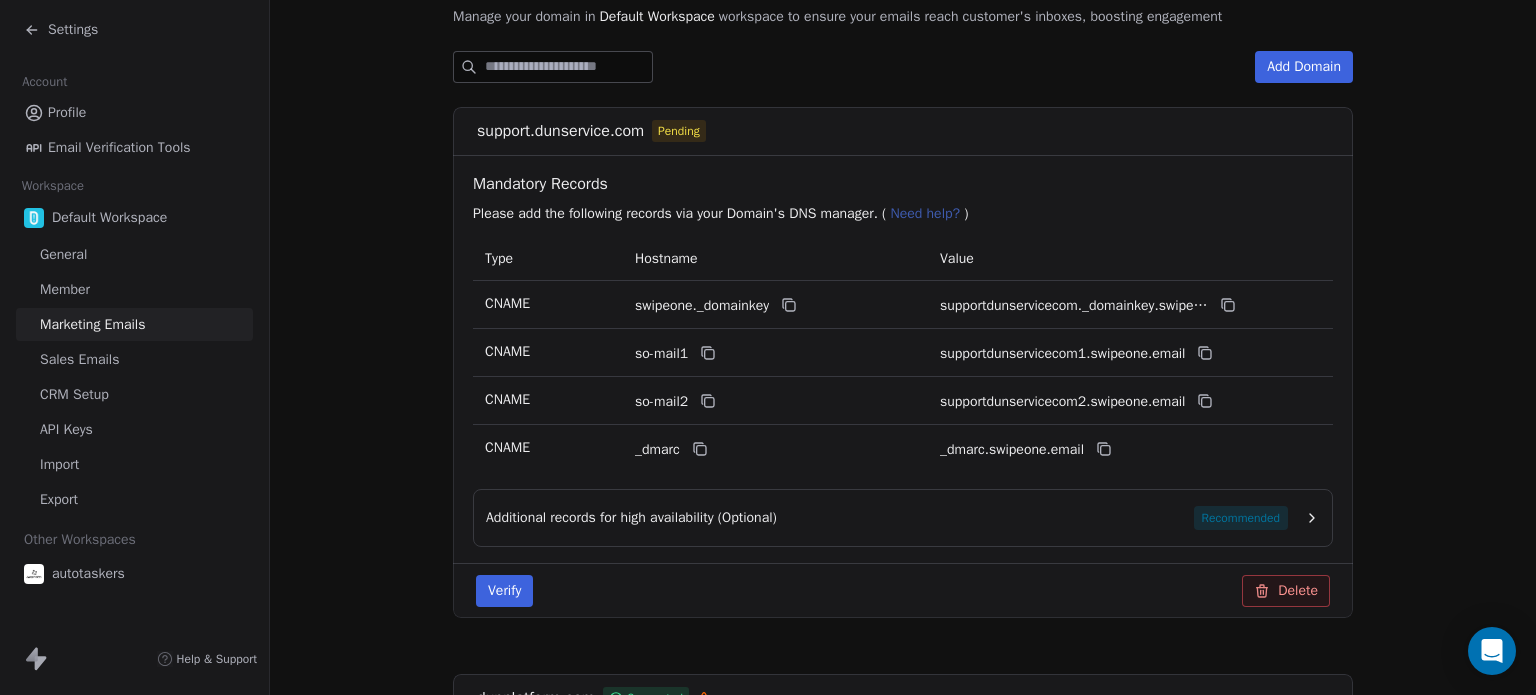 scroll, scrollTop: 300, scrollLeft: 0, axis: vertical 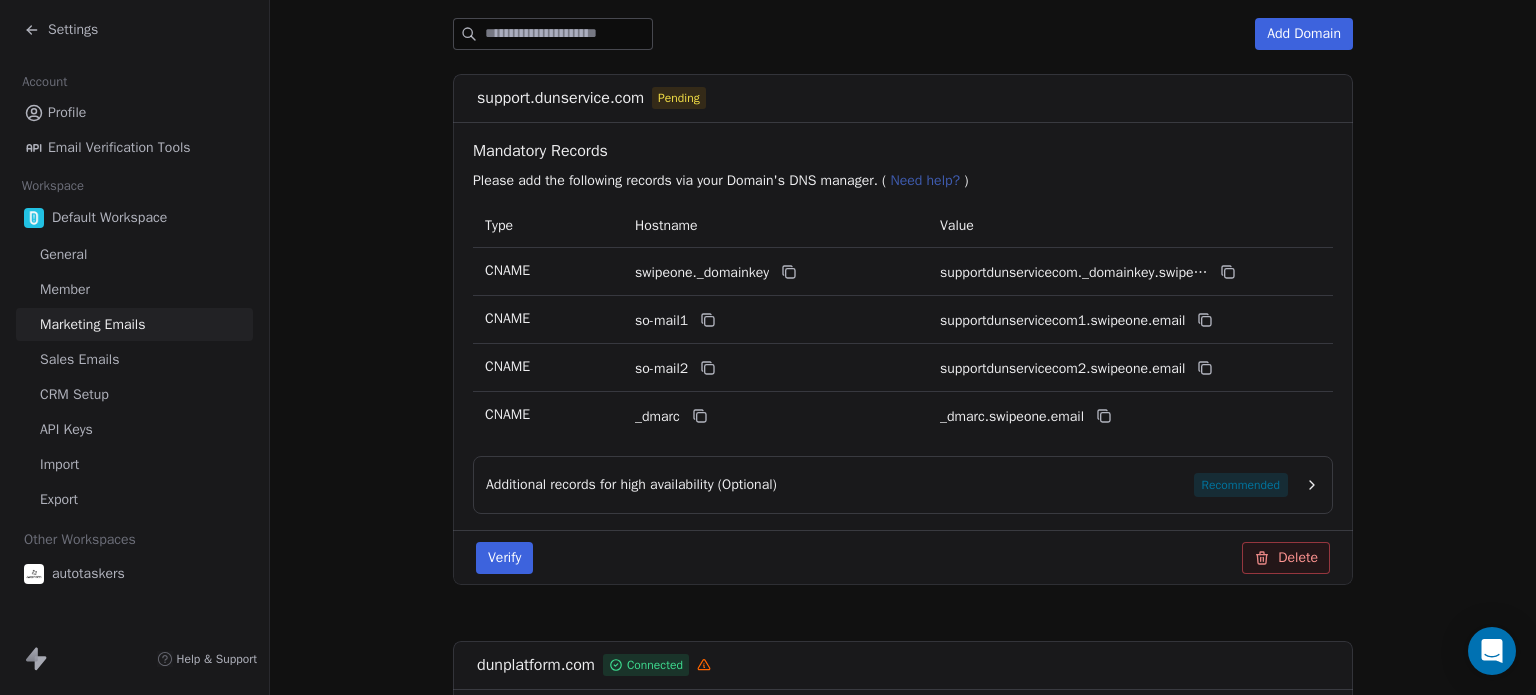 click on "Verify" at bounding box center (504, 558) 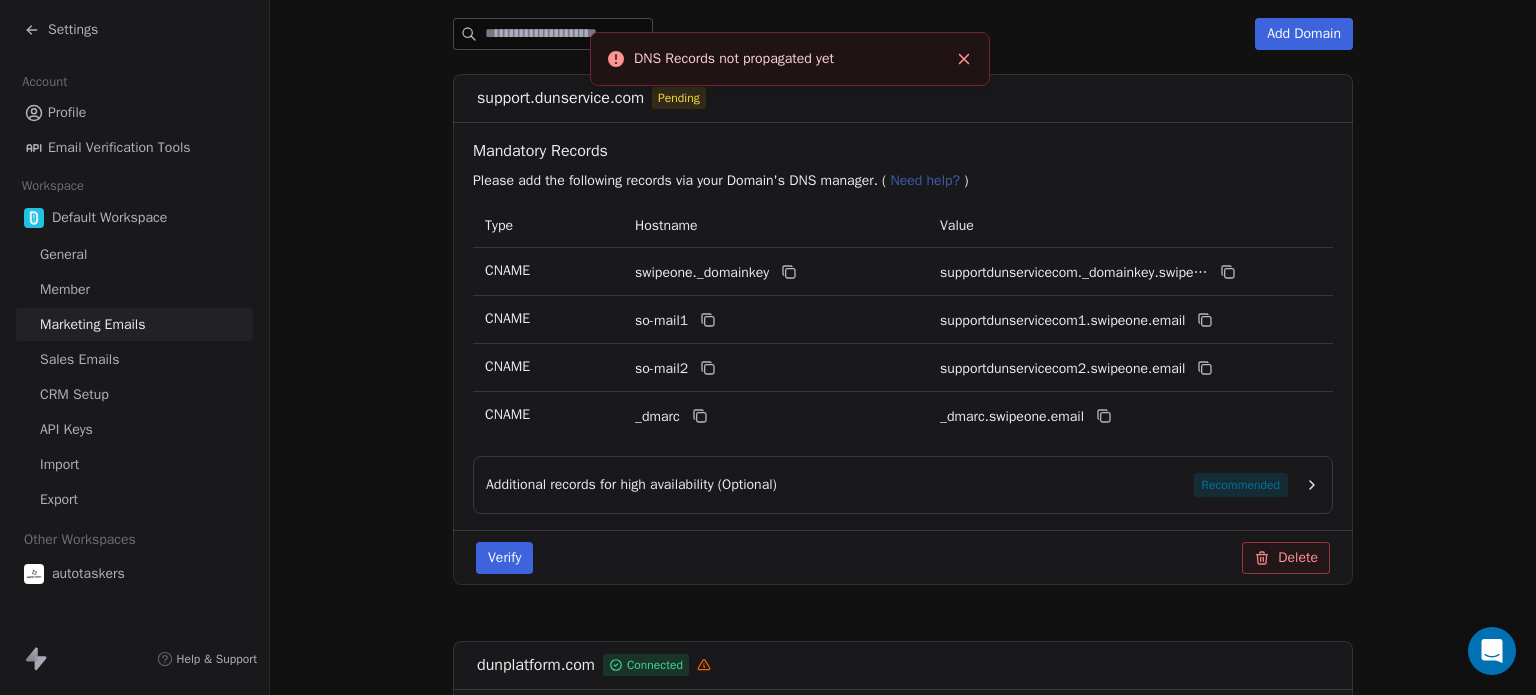 click 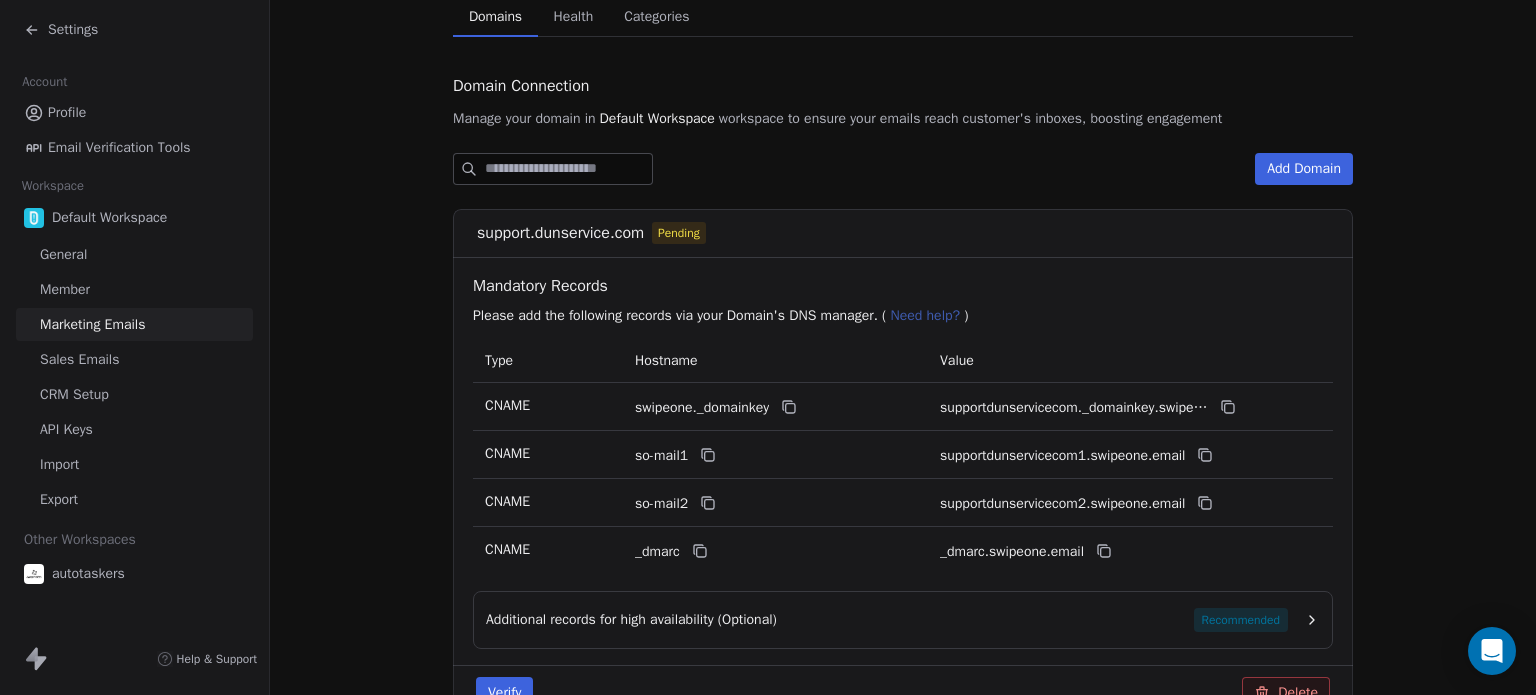 scroll, scrollTop: 200, scrollLeft: 0, axis: vertical 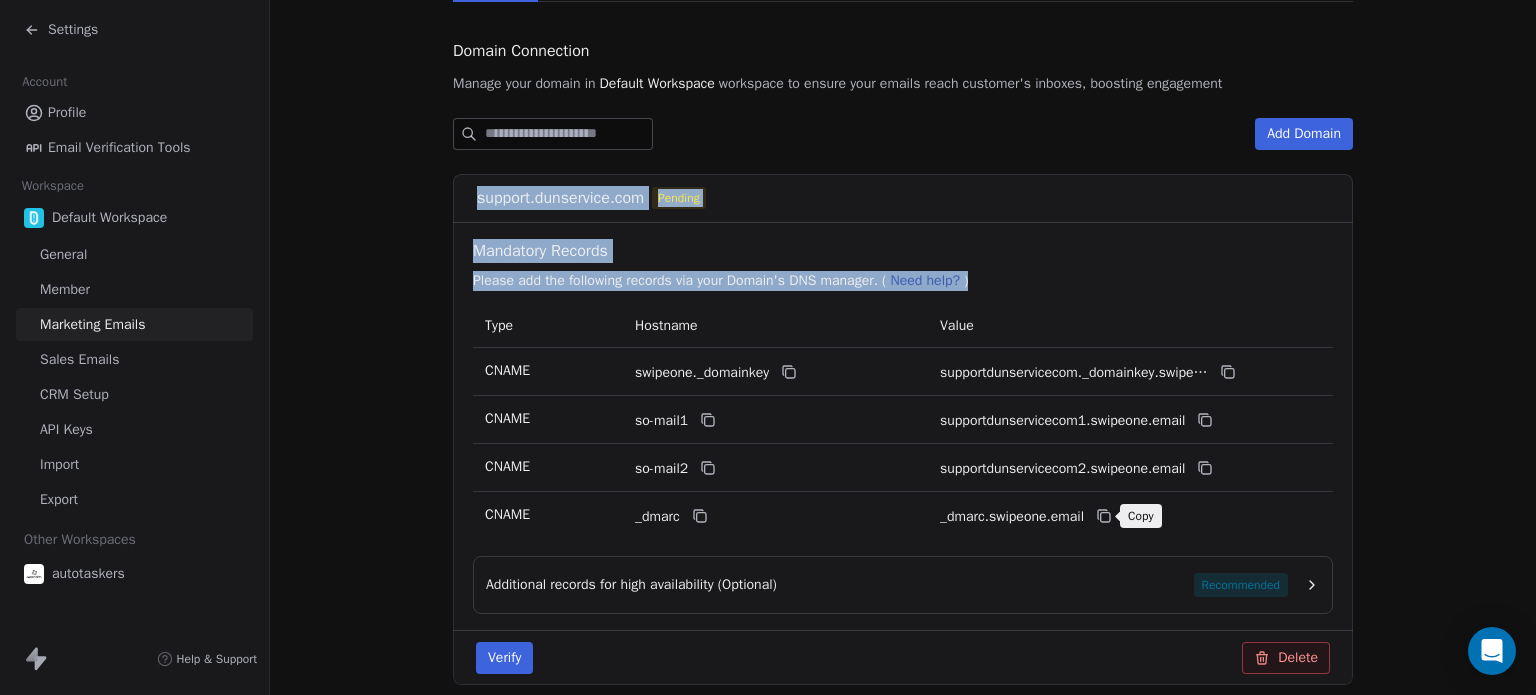 drag, startPoint x: 468, startPoint y: 196, endPoint x: 1096, endPoint y: 522, distance: 707.5733 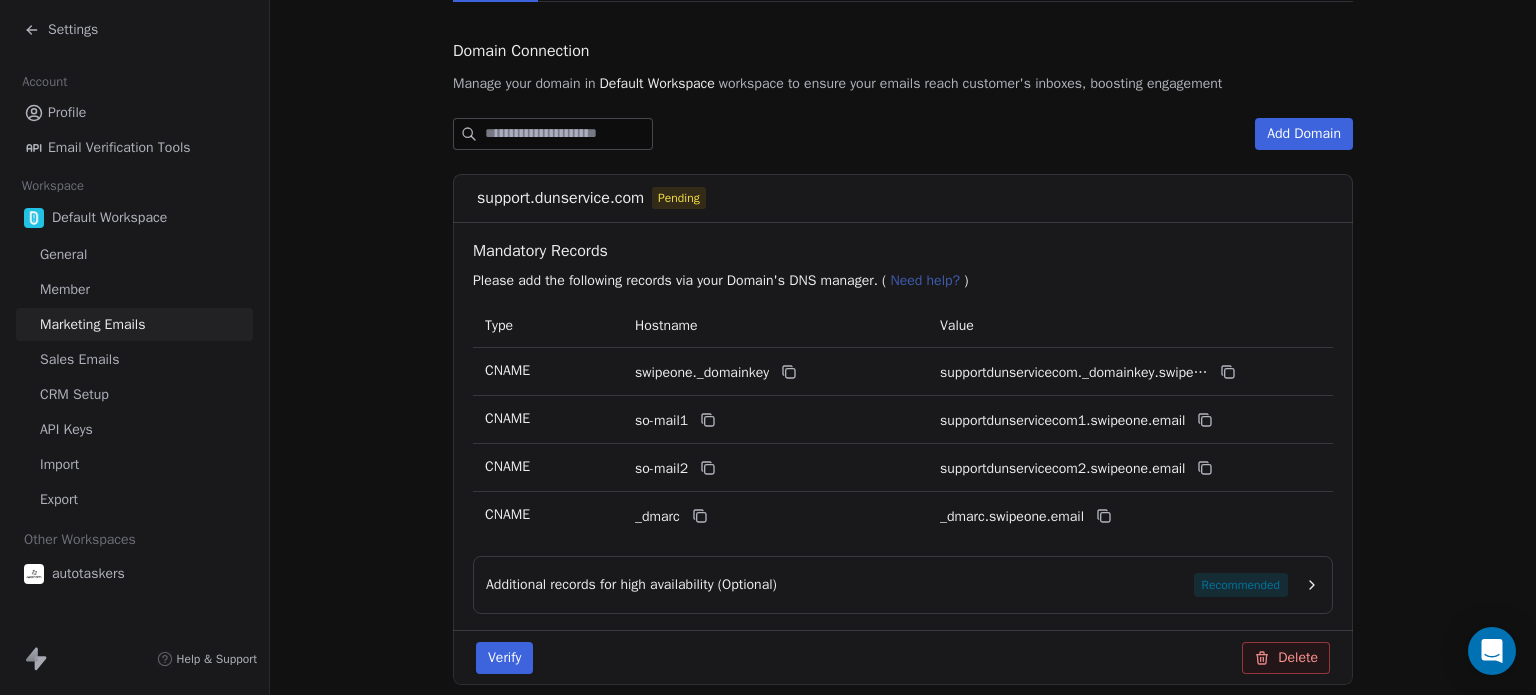 click on "Add Domain support.dunservice.com Pending Mandatory Records Please add the following records via your Domain's DNS manager. (   Need help?   ) Type Hostname Value CNAME swipeone._domainkey supportdunservicecom._domainkey.swipeone.email CNAME so-mail1 supportdunservicecom1.swipeone.email CNAME so-mail2 supportdunservicecom2.swipeone.email CNAME _dmarc _dmarc.swipeone.email Additional records for high availability (Optional) Recommended Verify Delete dunplatform.com   Connected Mandatory Records Please add the following records via your Domain's DNS manager. (   Need help?   ) Type Hostname Value CNAME swipeone._domainkey dunplatformcom._domainkey.swipeone.email CNAME so-mail1 dunplatformcom1.swipeone.email CNAME so-mail2 dunplatformcom2.swipeone.email CNAME _dmarc _dmarc.swipeone.email Additional records for high availability (Optional) Recommended Verify Delete dun.services   Connected Mandatory Records Please add the following records via your Domain's DNS manager. (   Need help?   ) Type Hostname Value" at bounding box center [903, 1268] 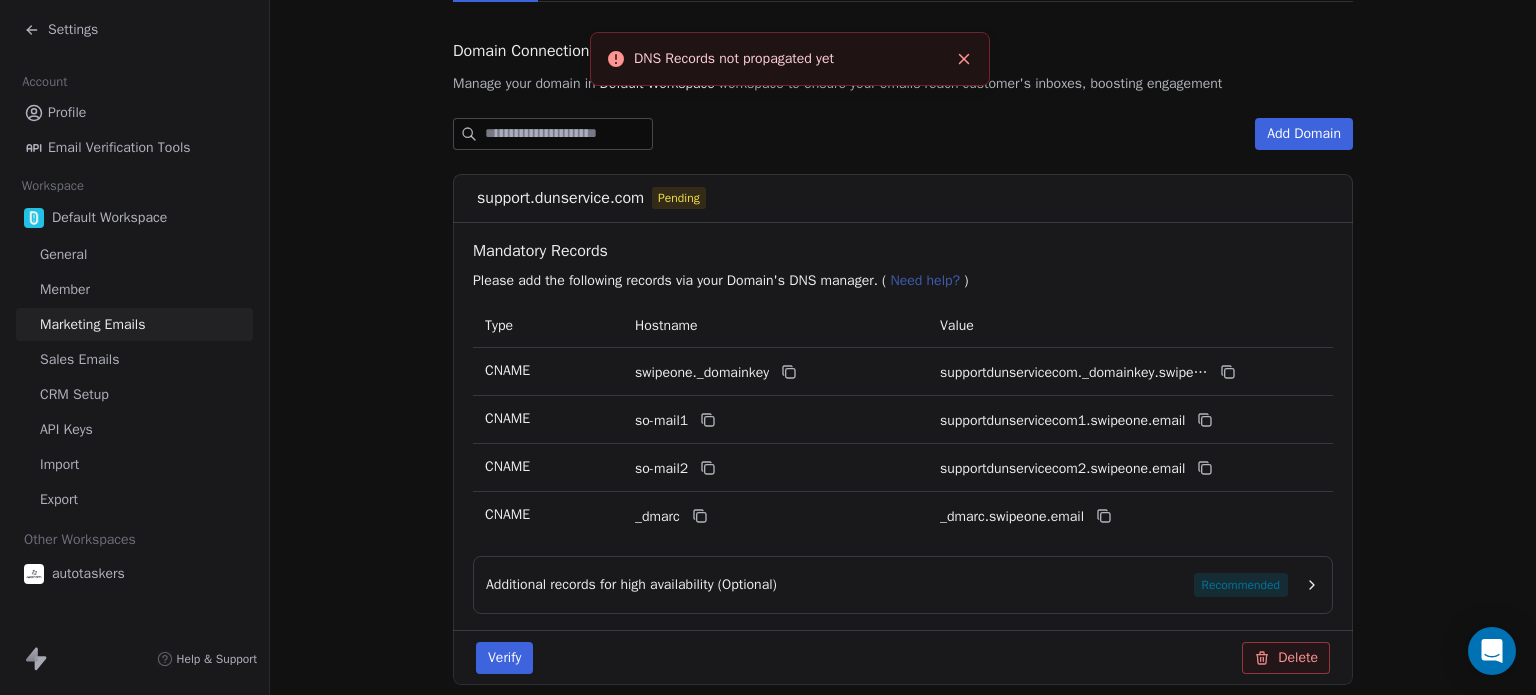 click 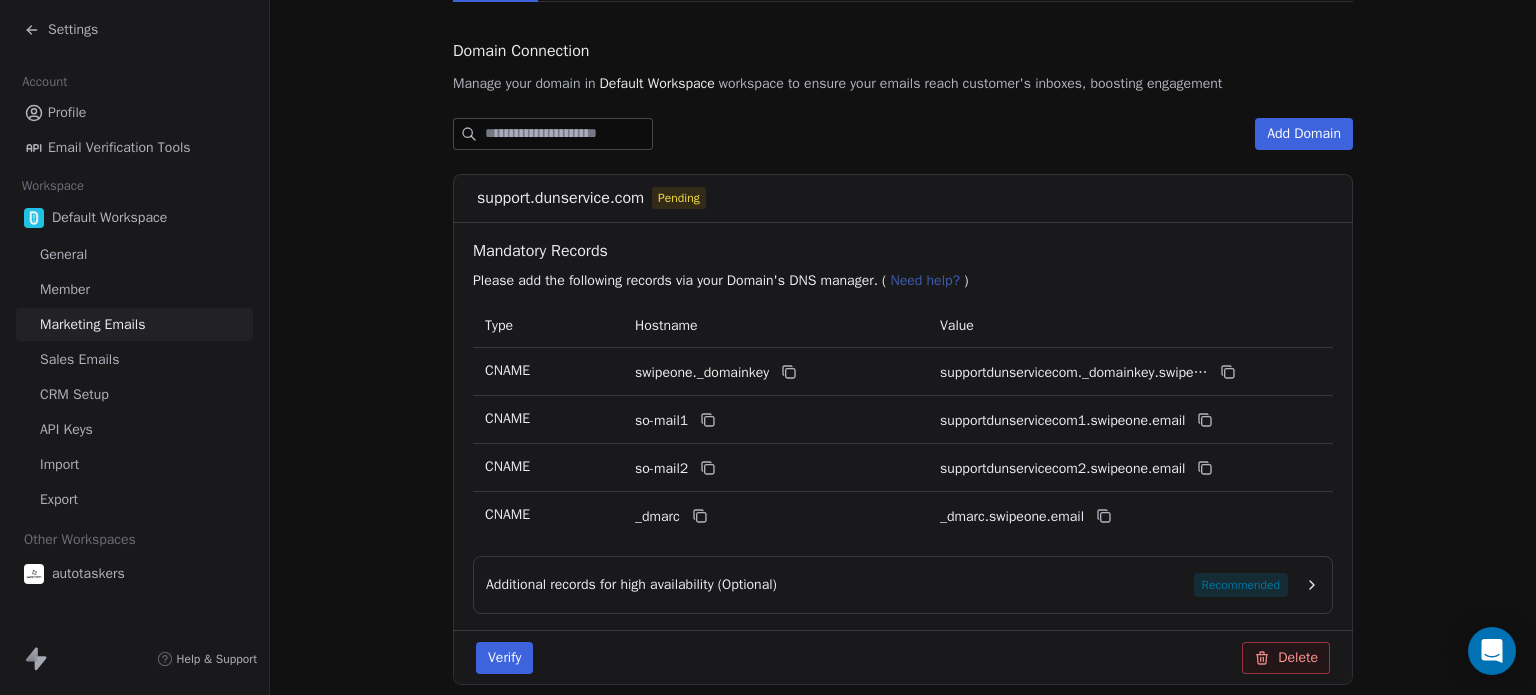 click on "Verify" at bounding box center [504, 658] 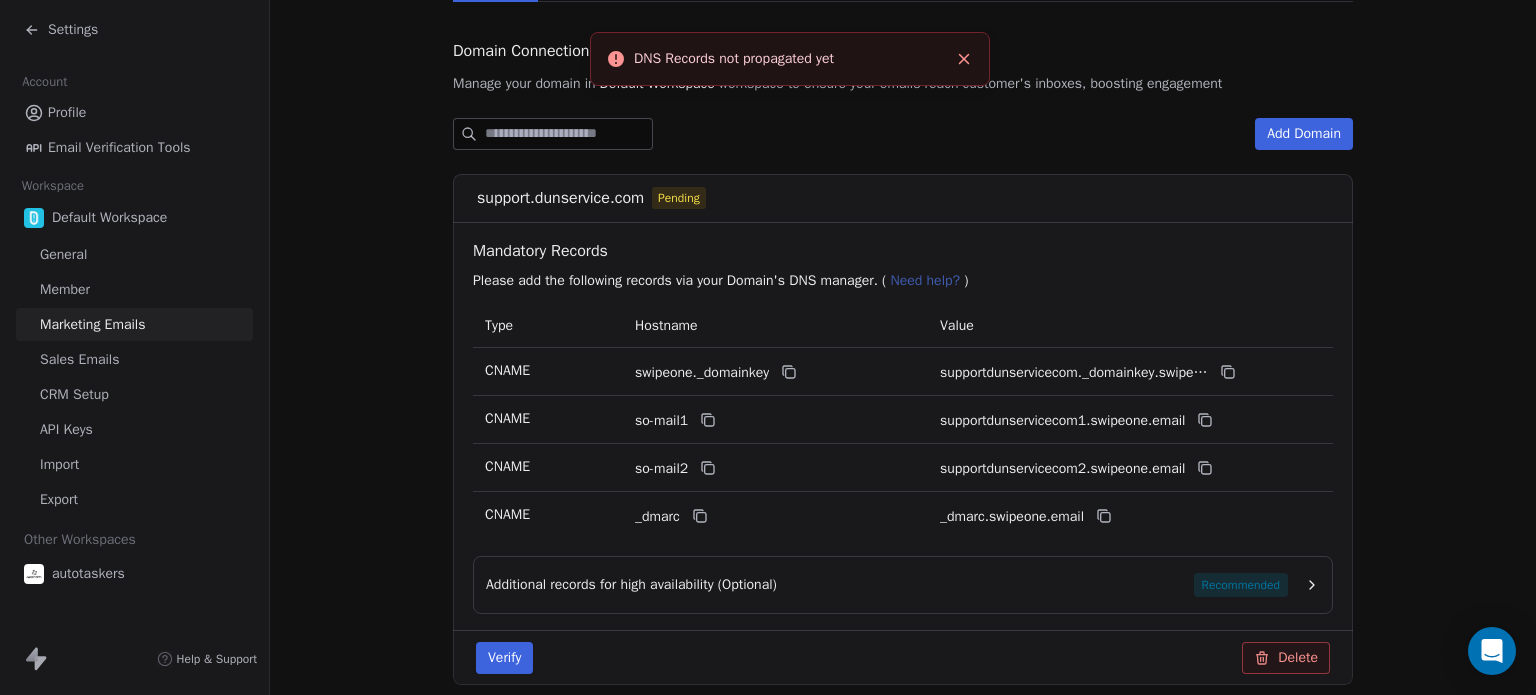 click 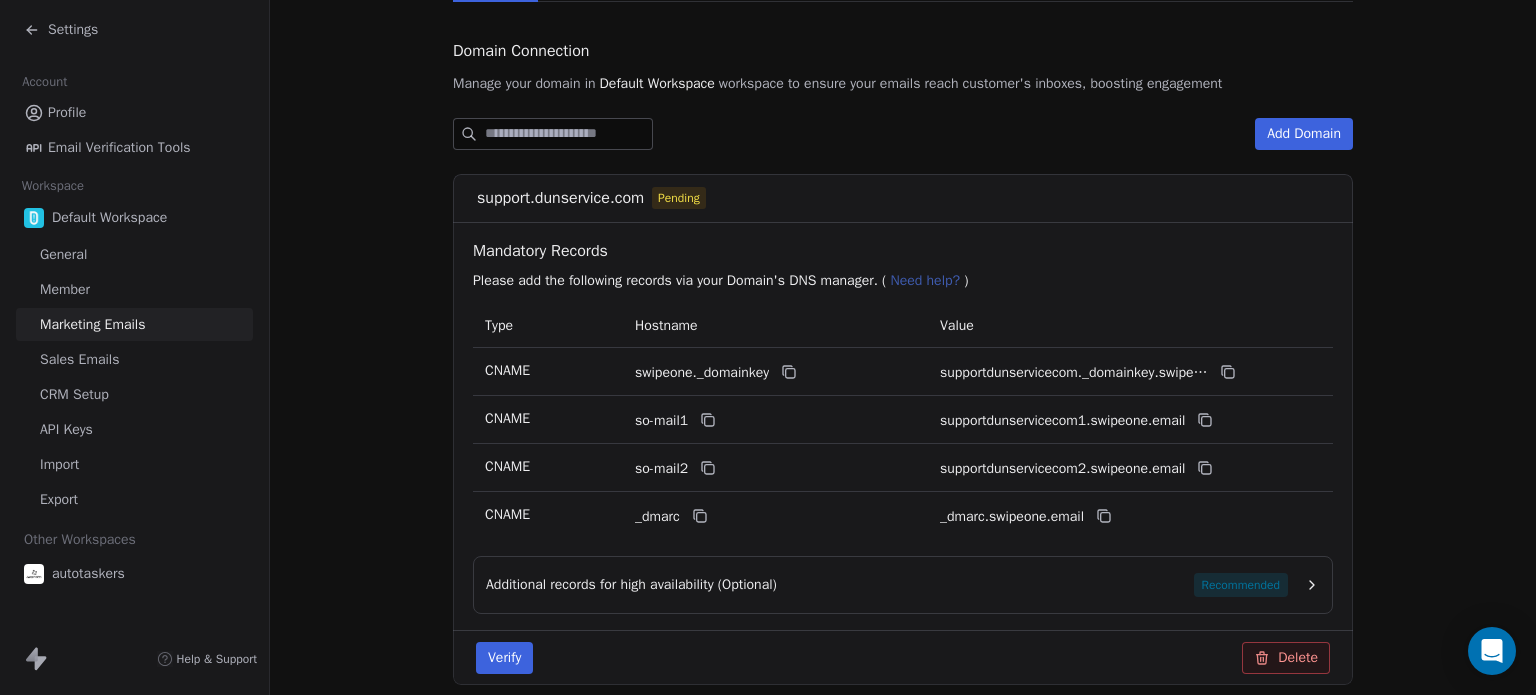 click on "Verify" at bounding box center (504, 658) 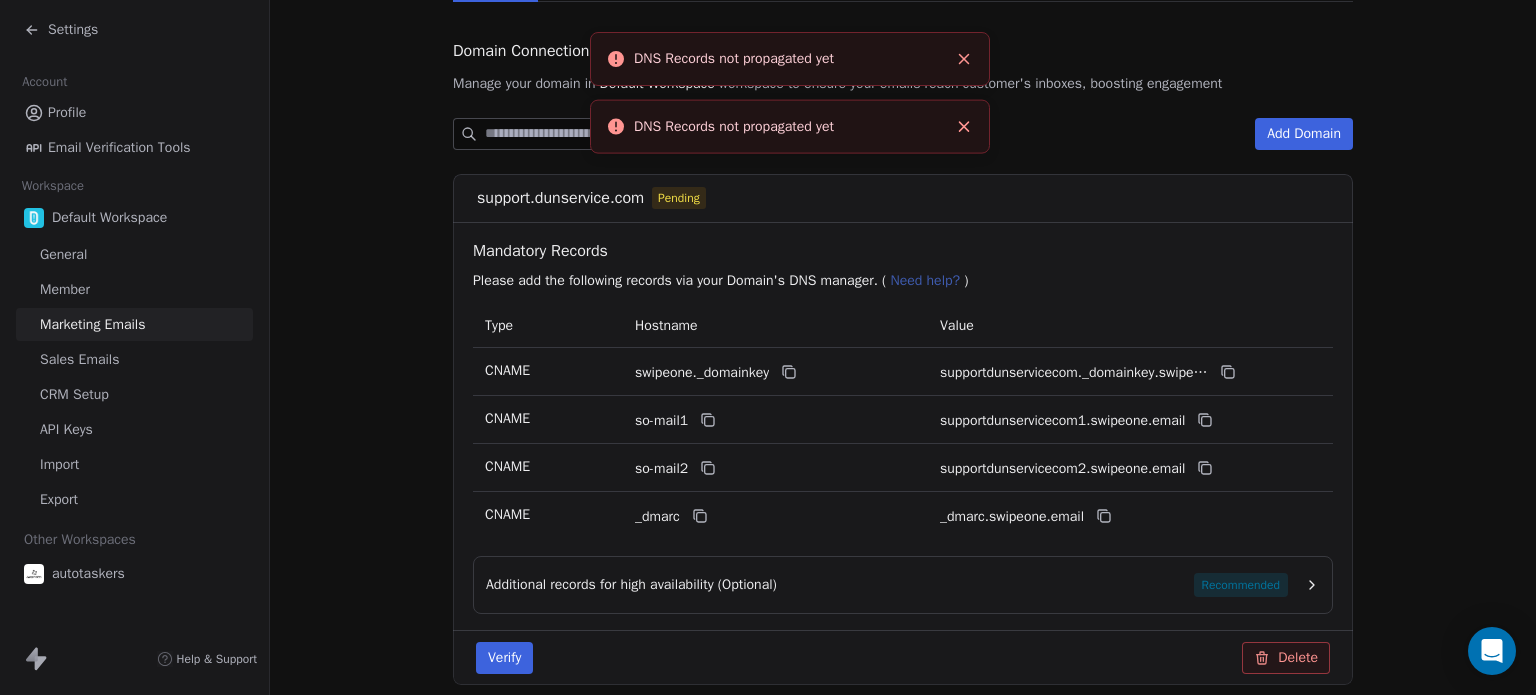 click 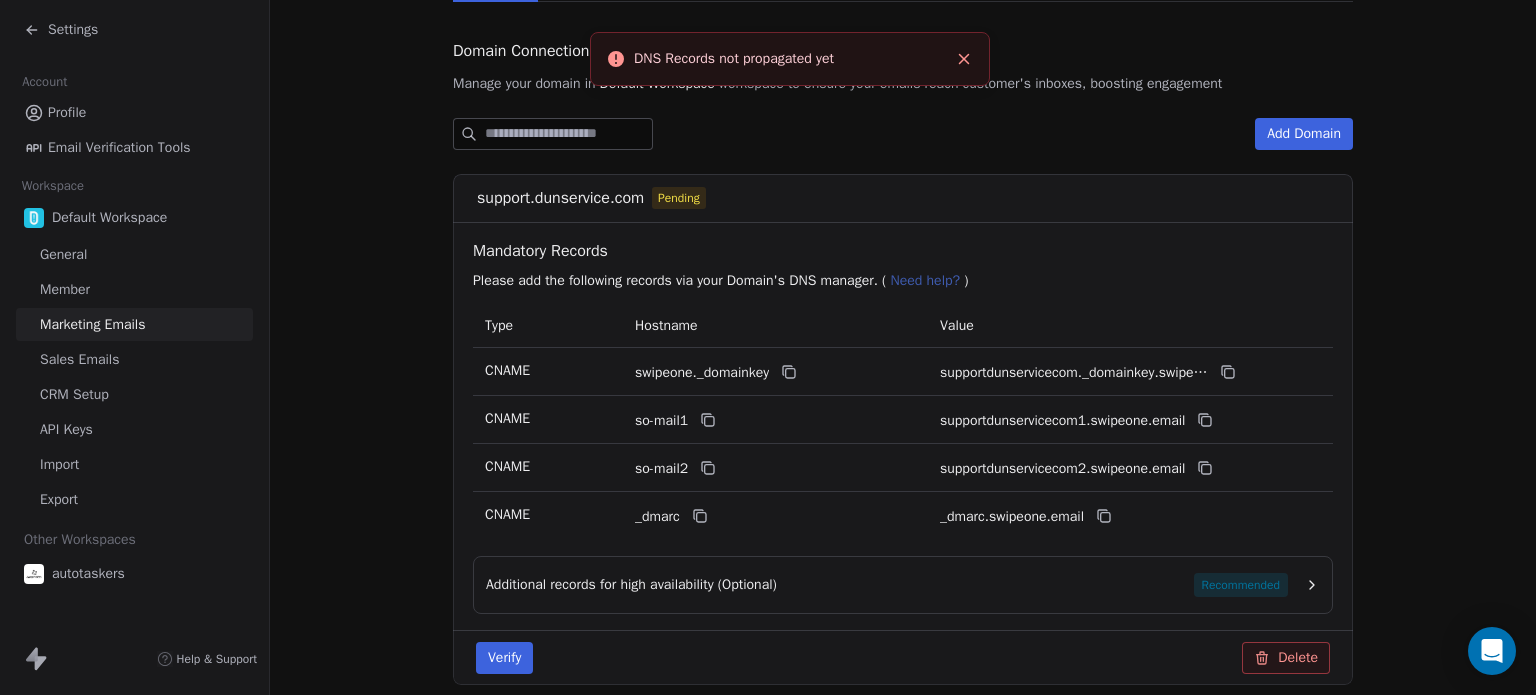 click 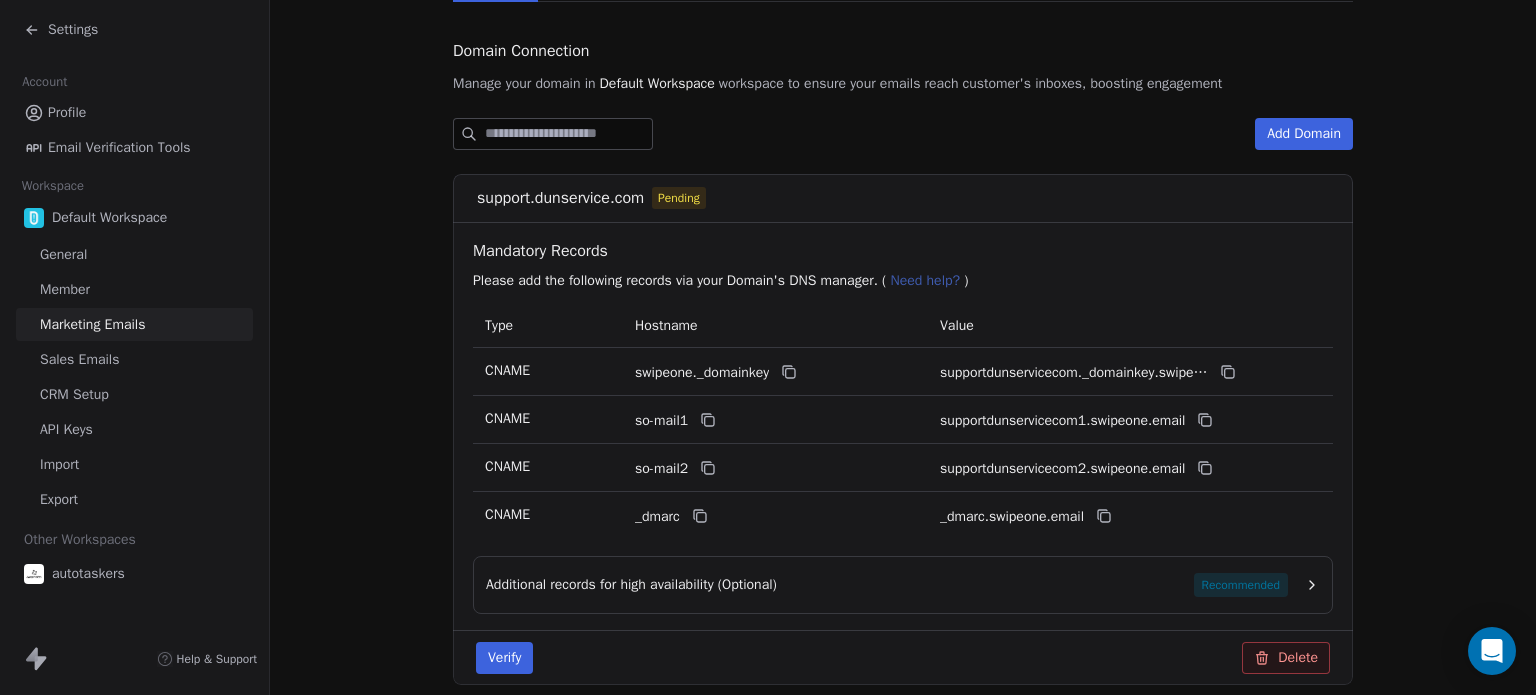 copy 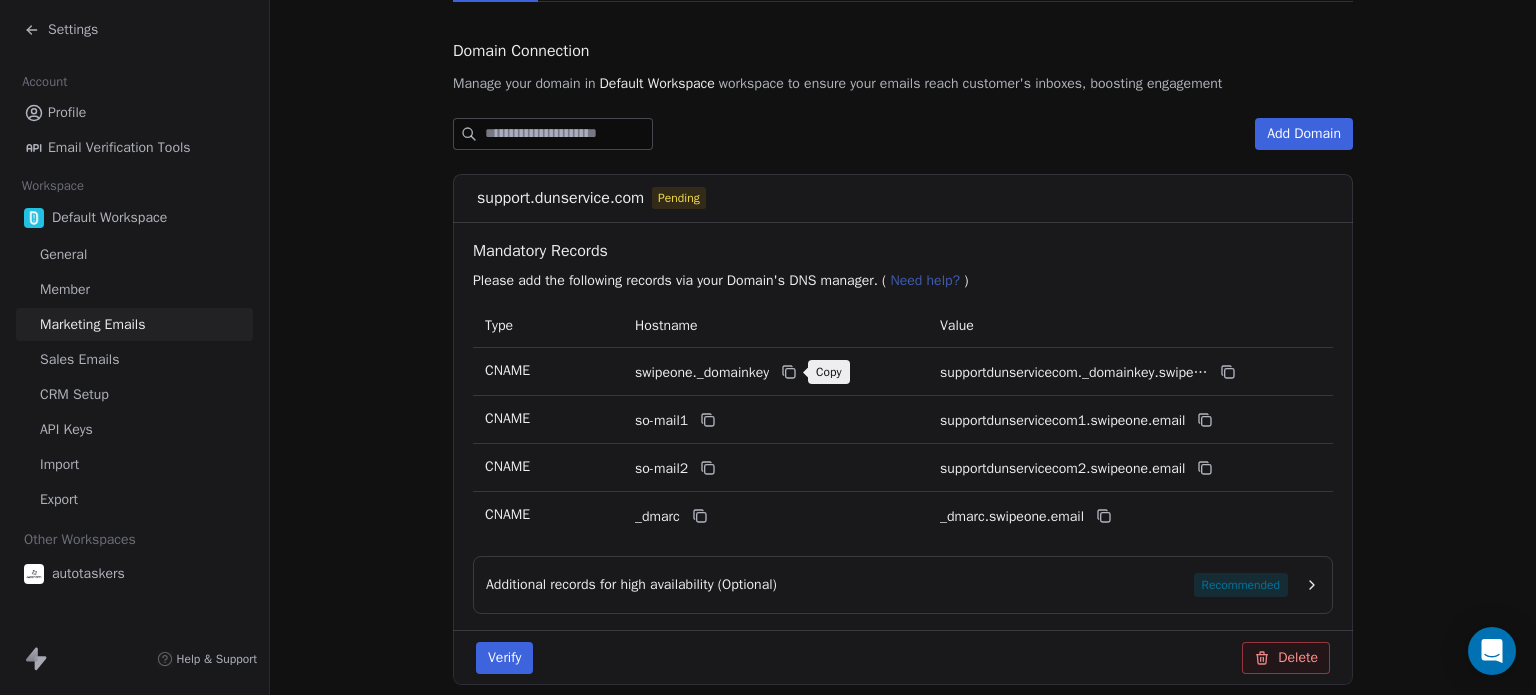 click 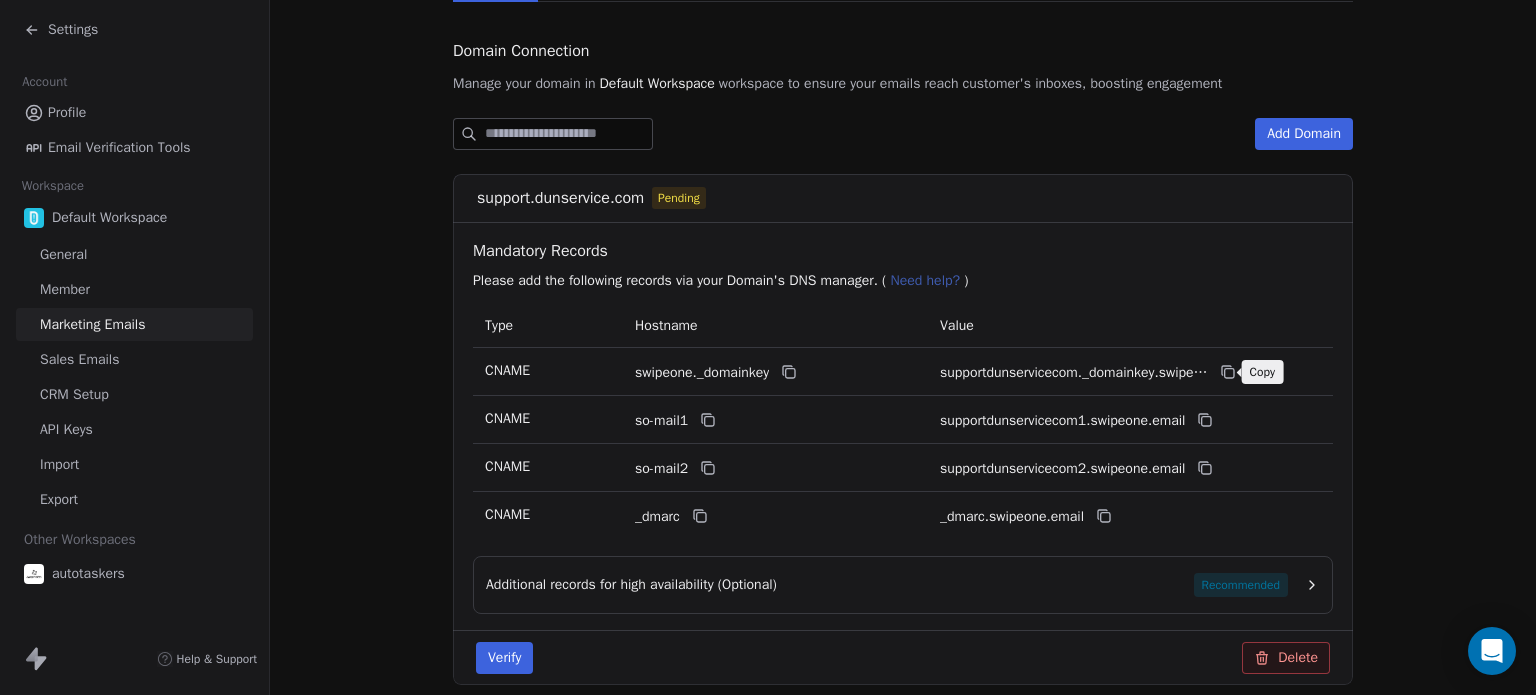 click 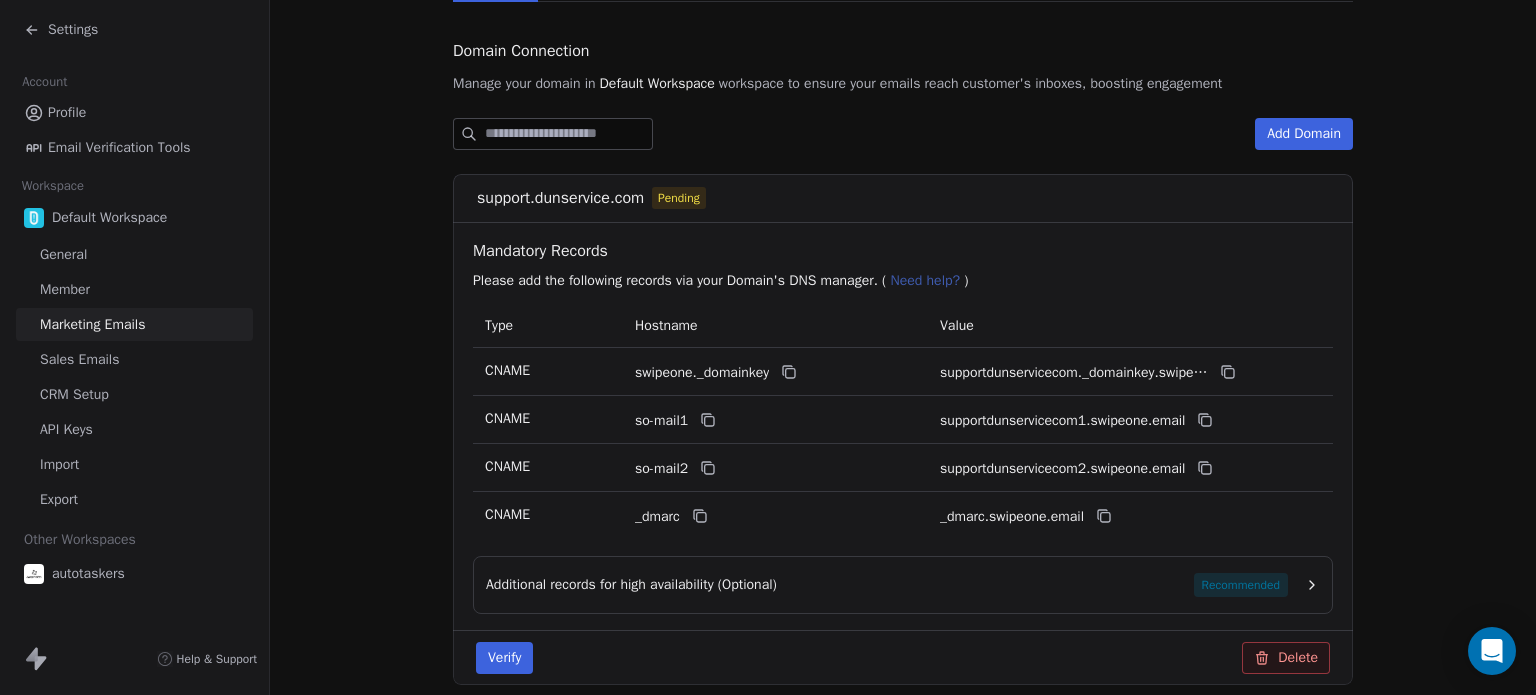 click on "Verify" at bounding box center [504, 658] 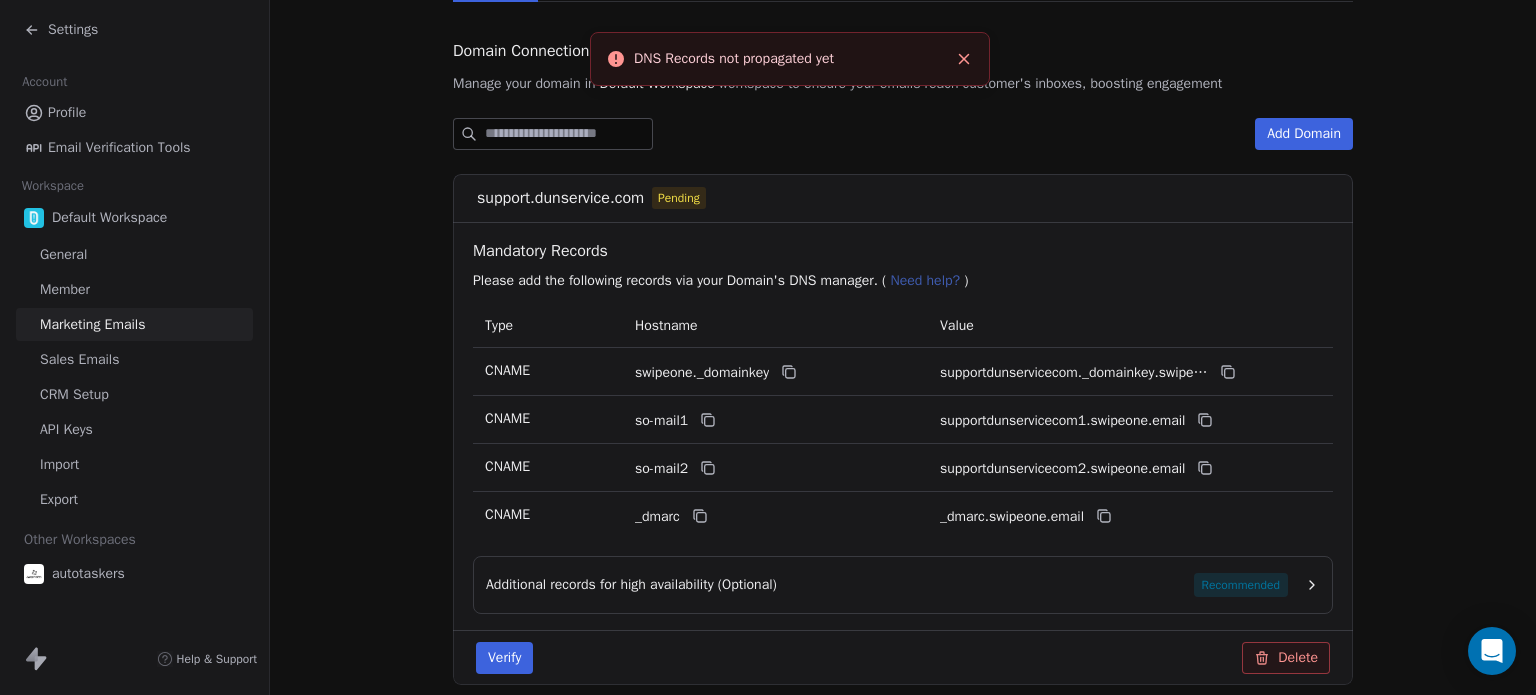 click 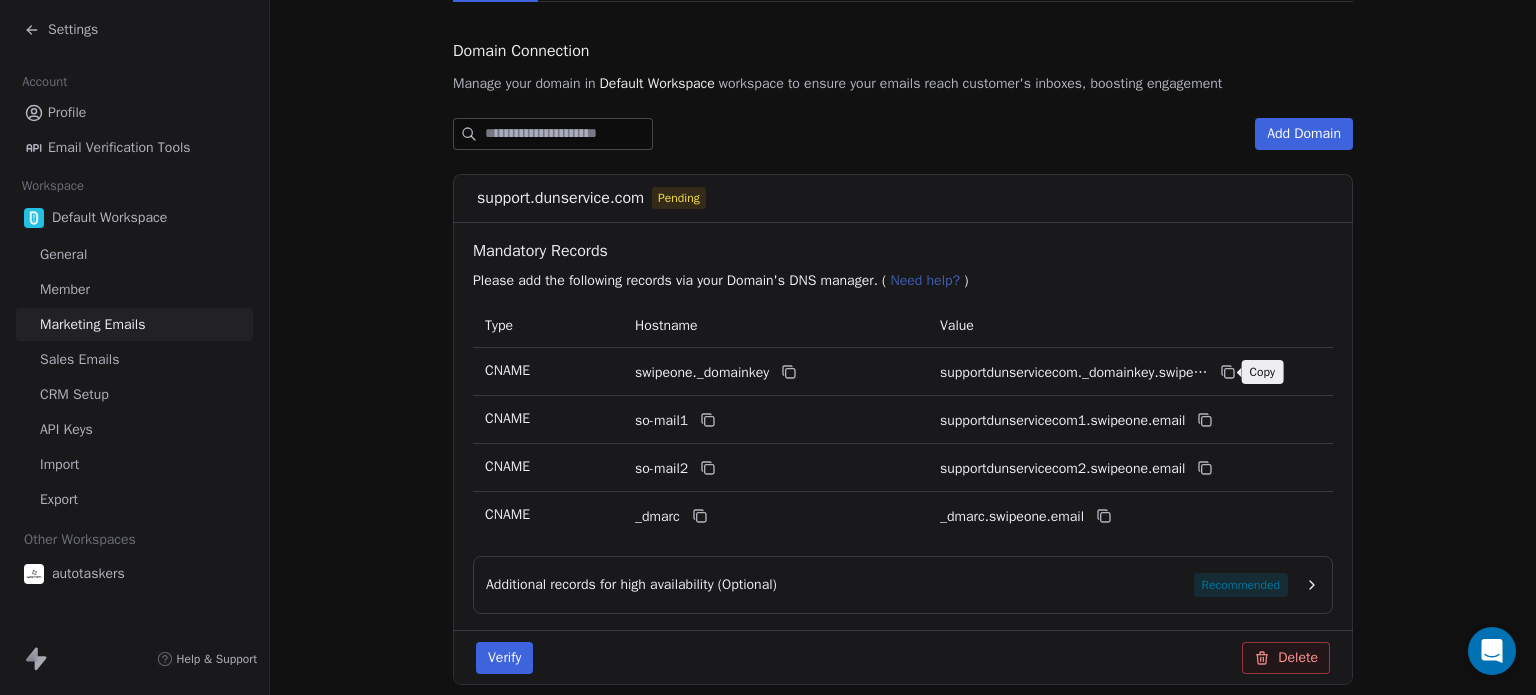 click 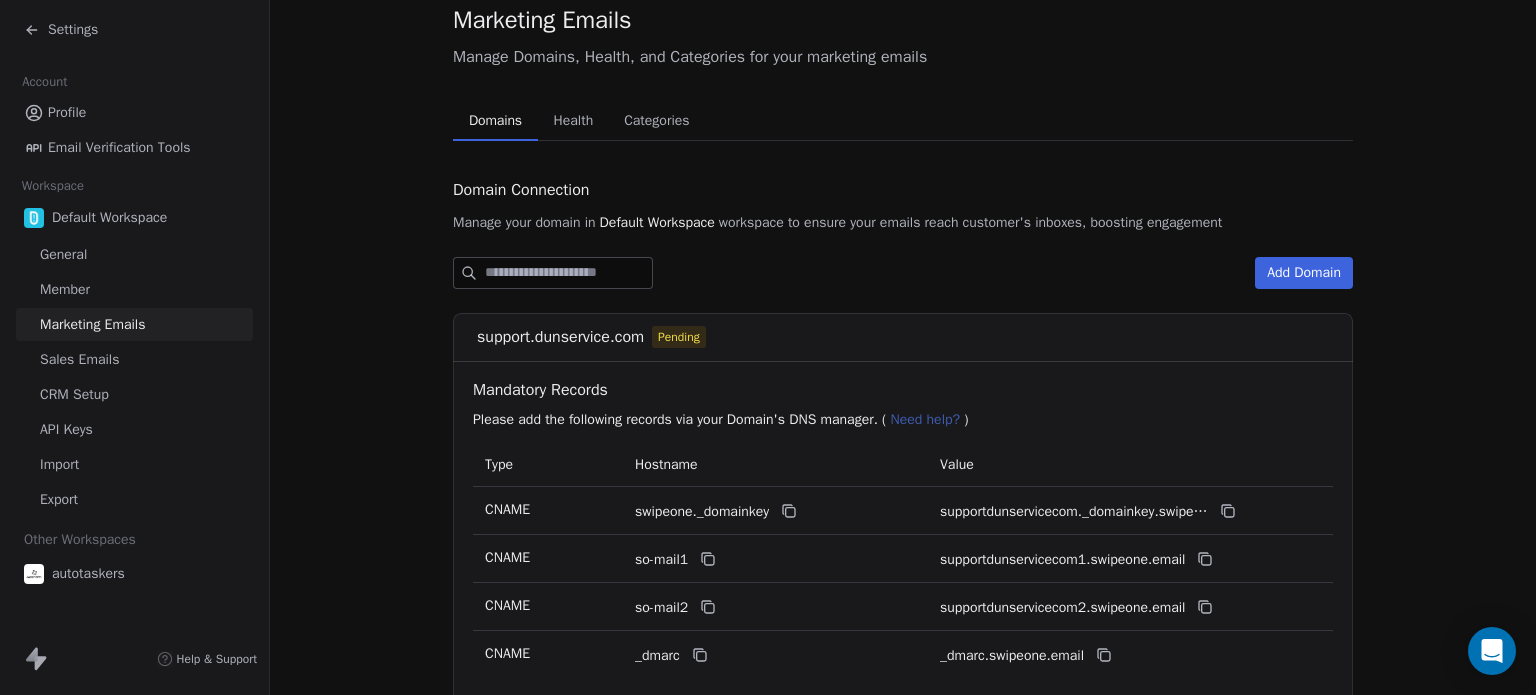 scroll, scrollTop: 0, scrollLeft: 0, axis: both 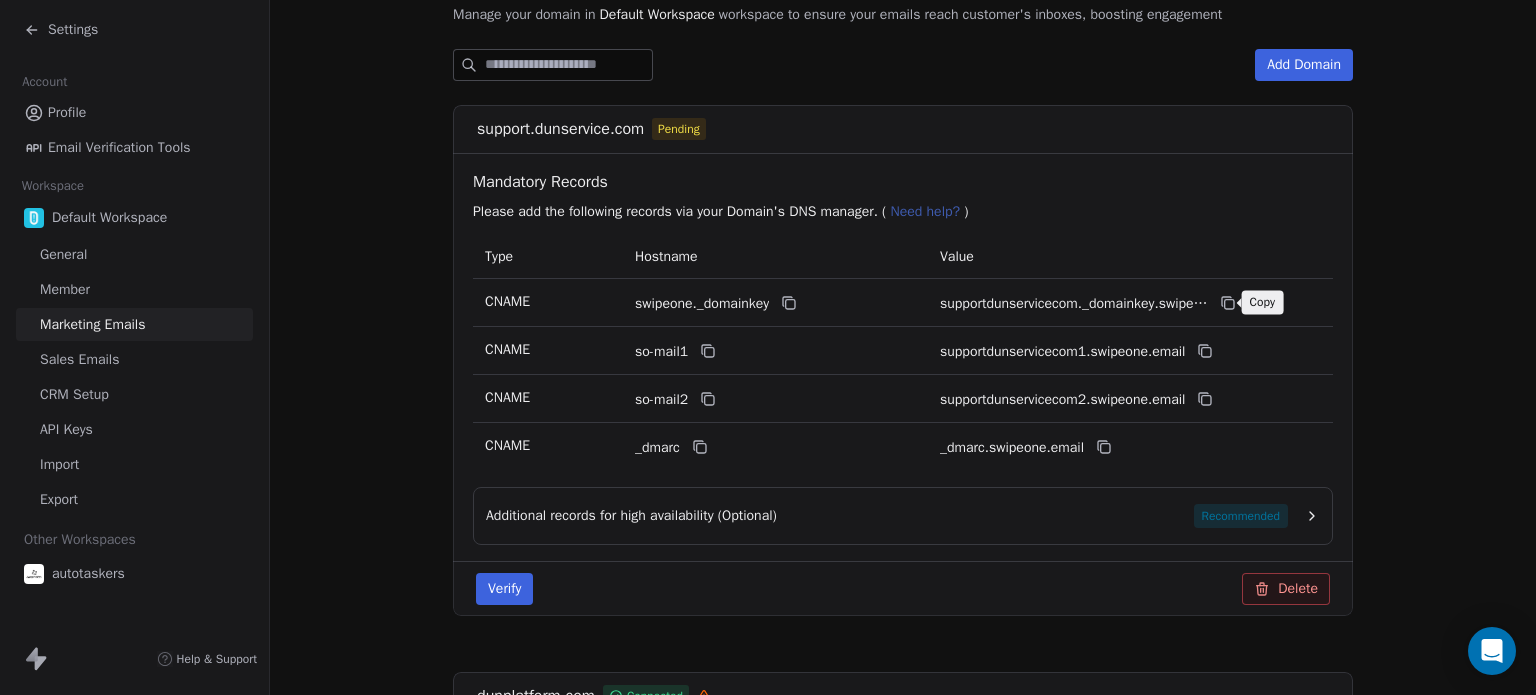 click 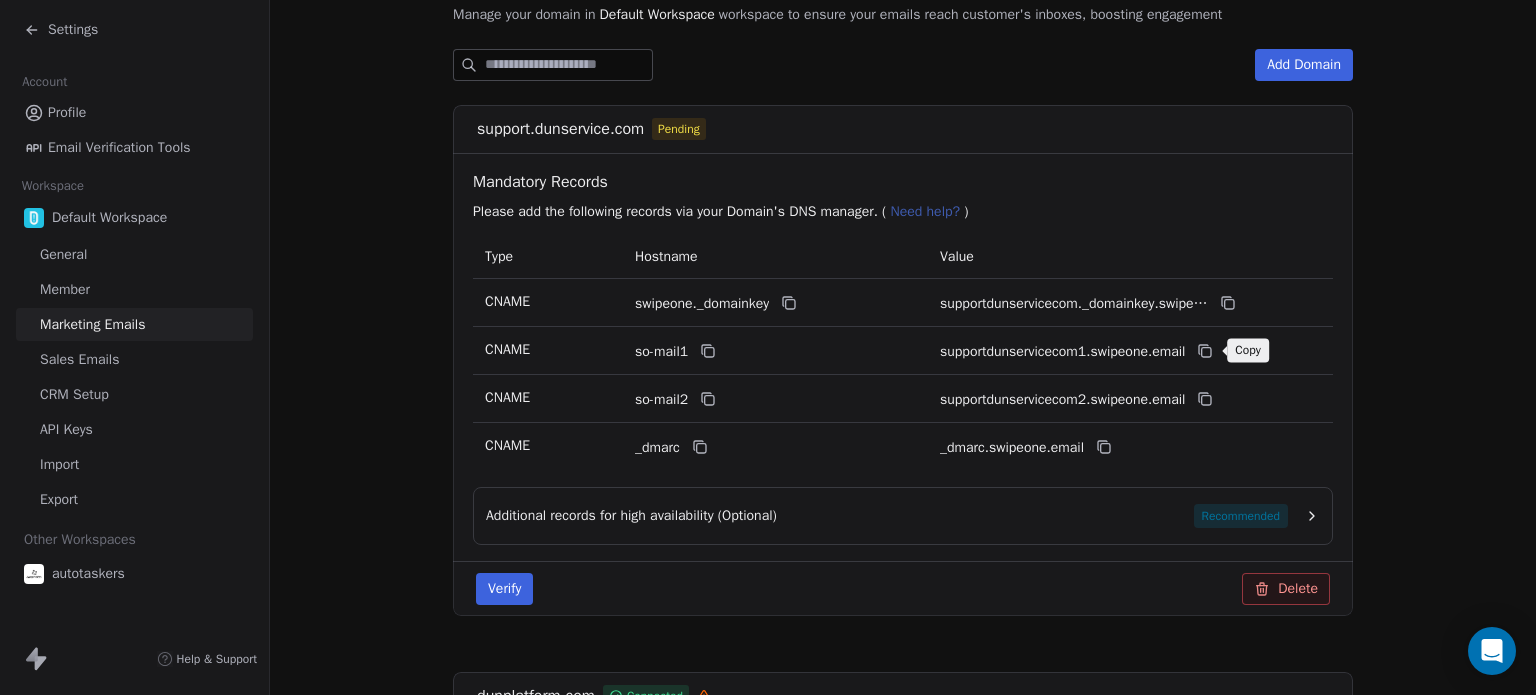 click 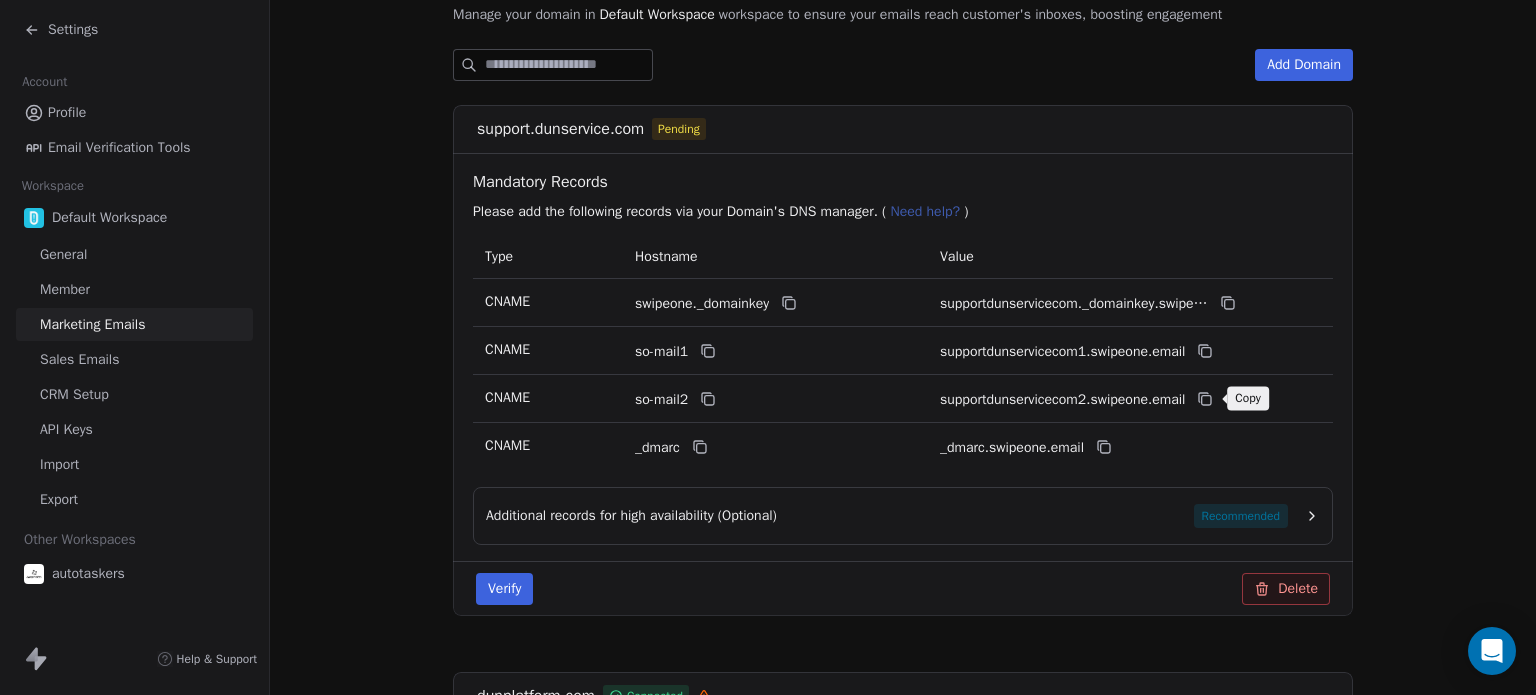click 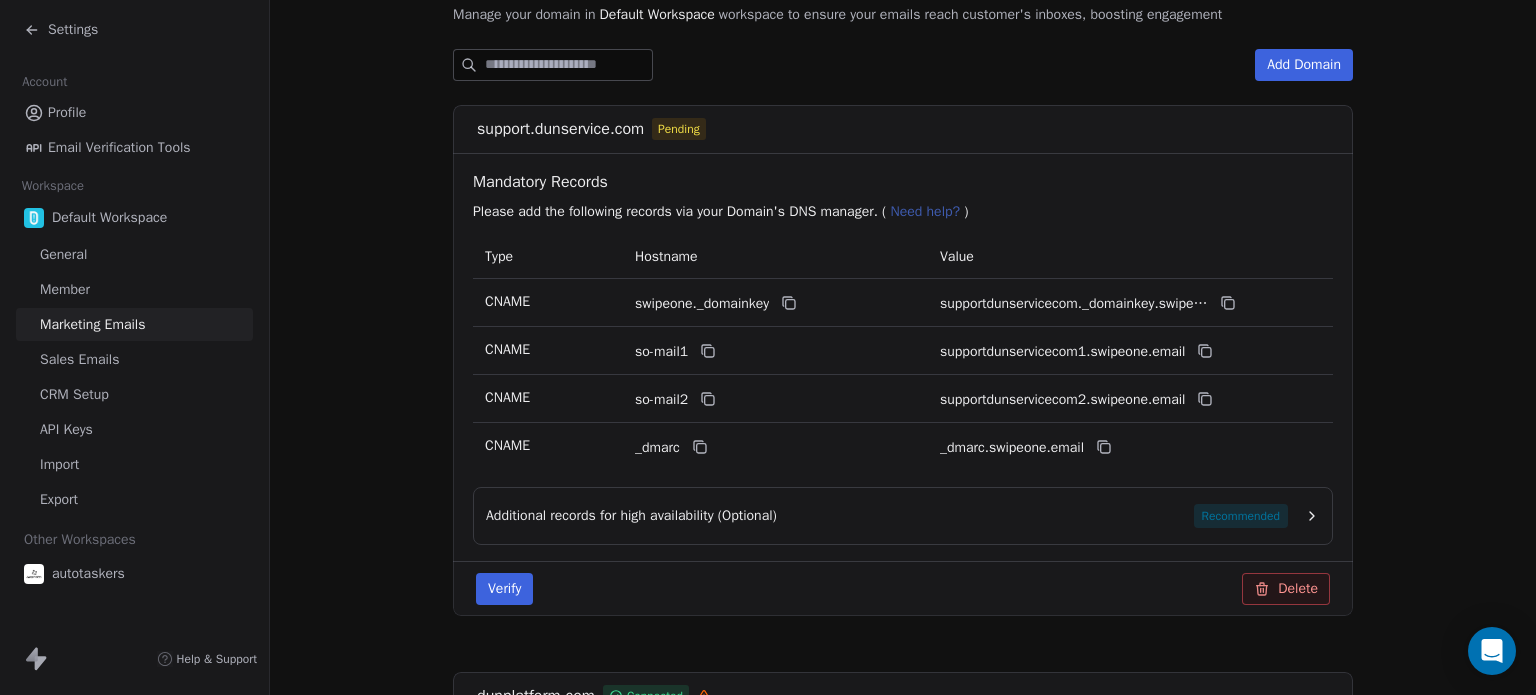 click on "_dmarc.swipeone.email" at bounding box center [1090, 447] 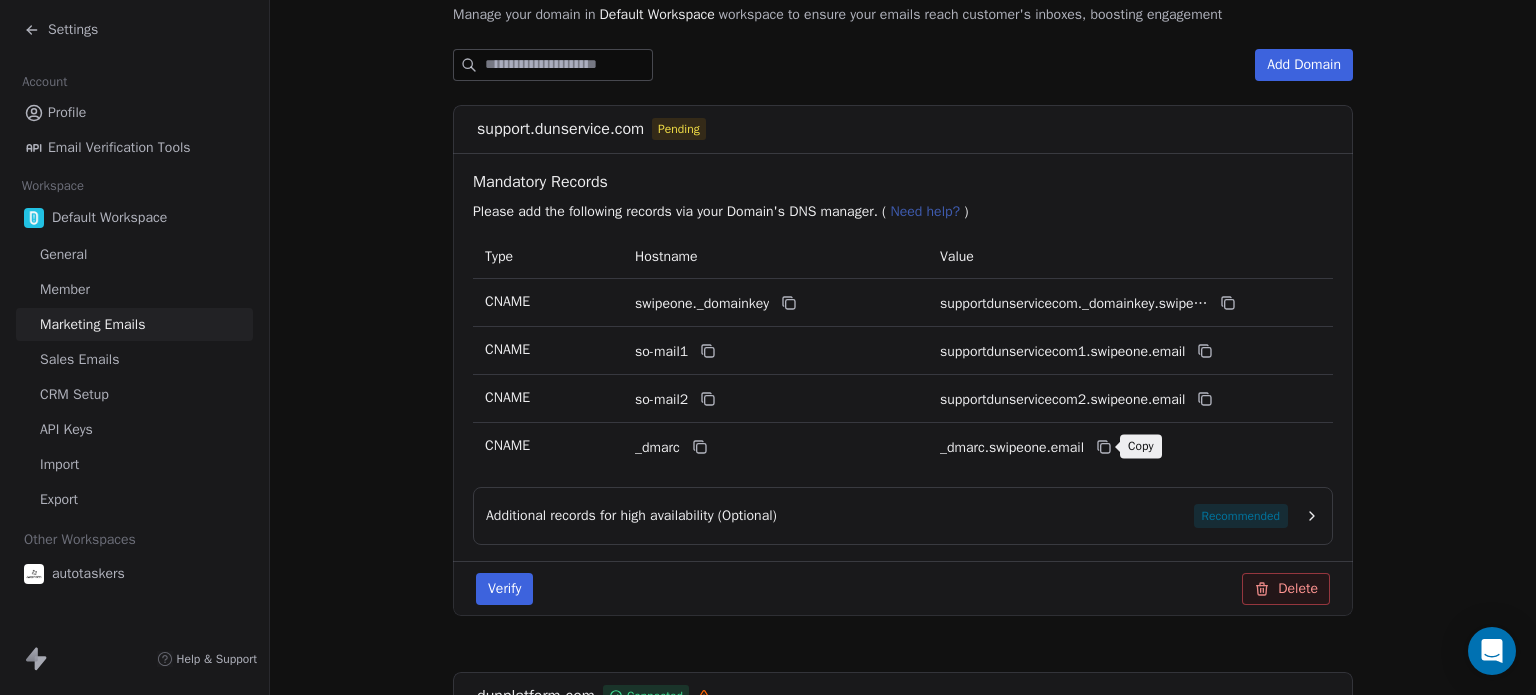 click 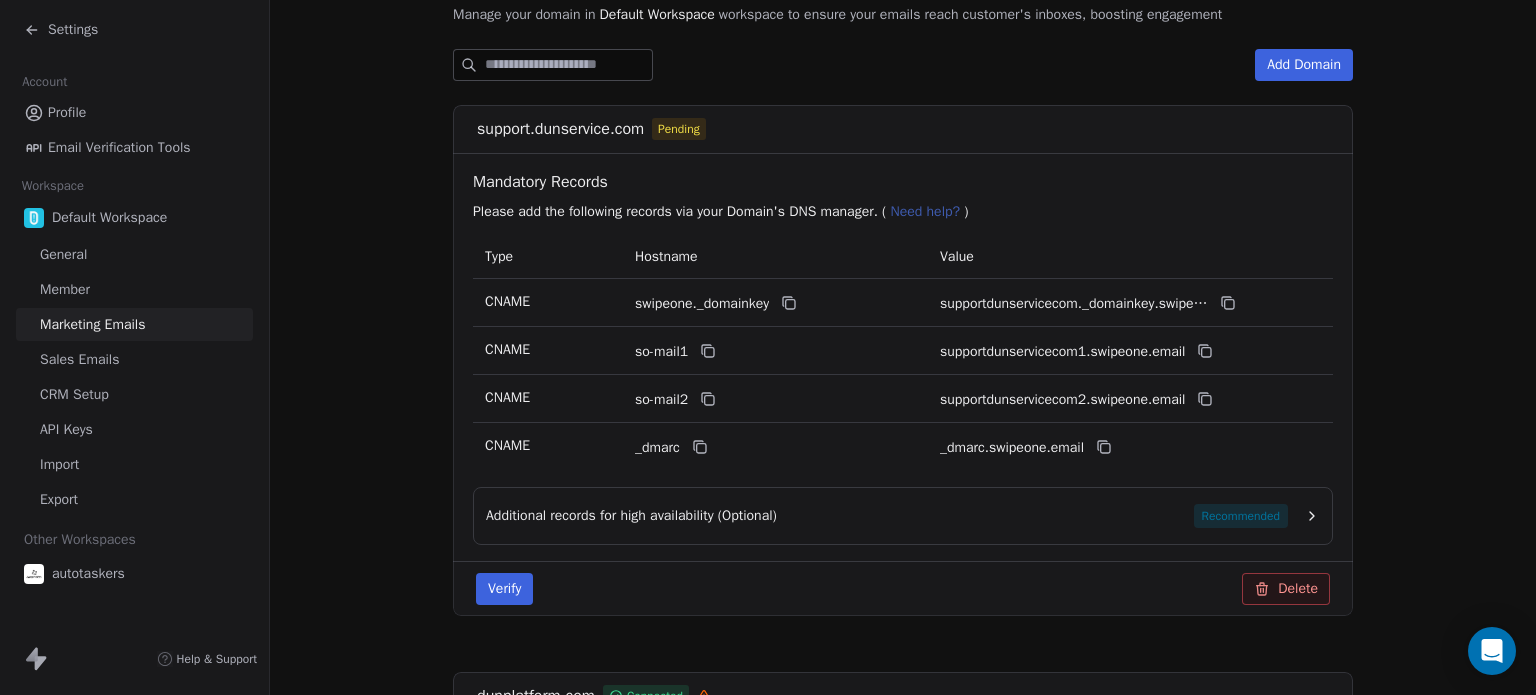 click on "Verify" at bounding box center [504, 589] 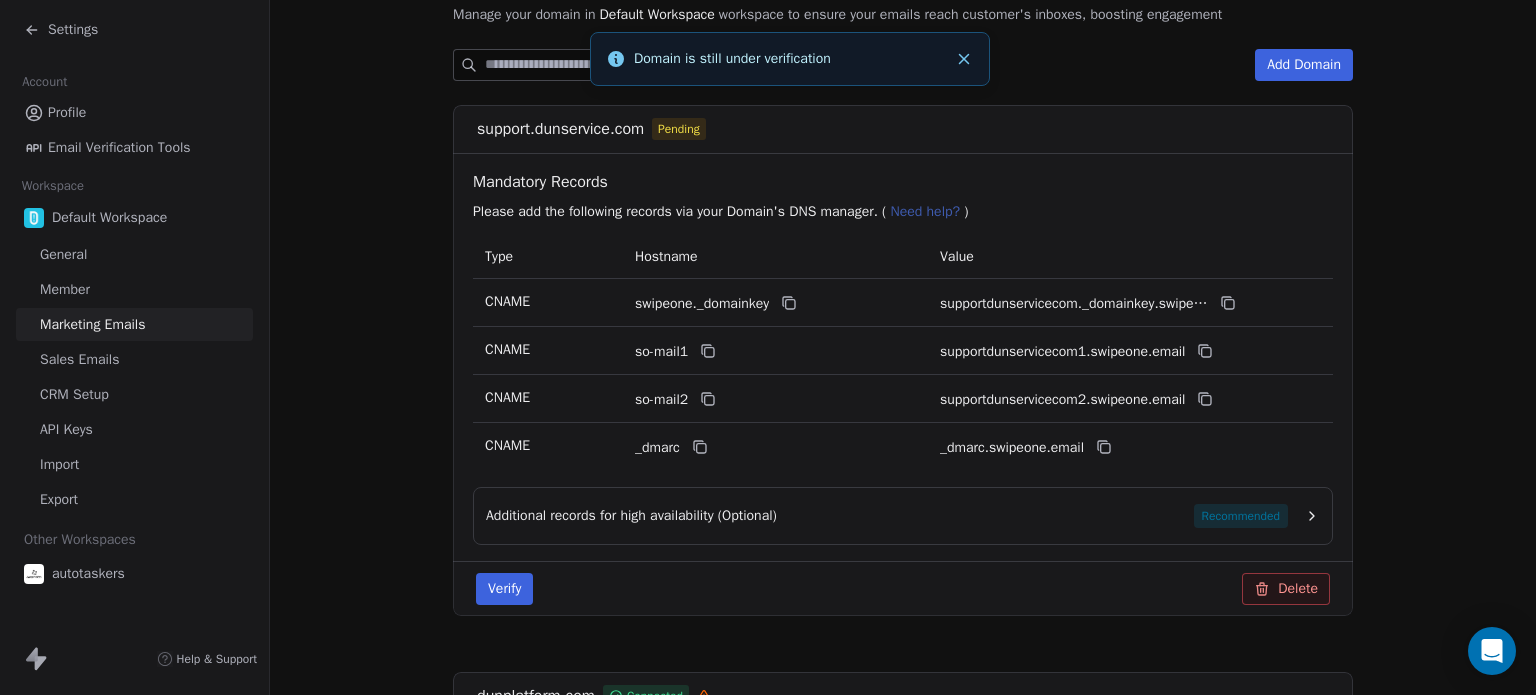 click 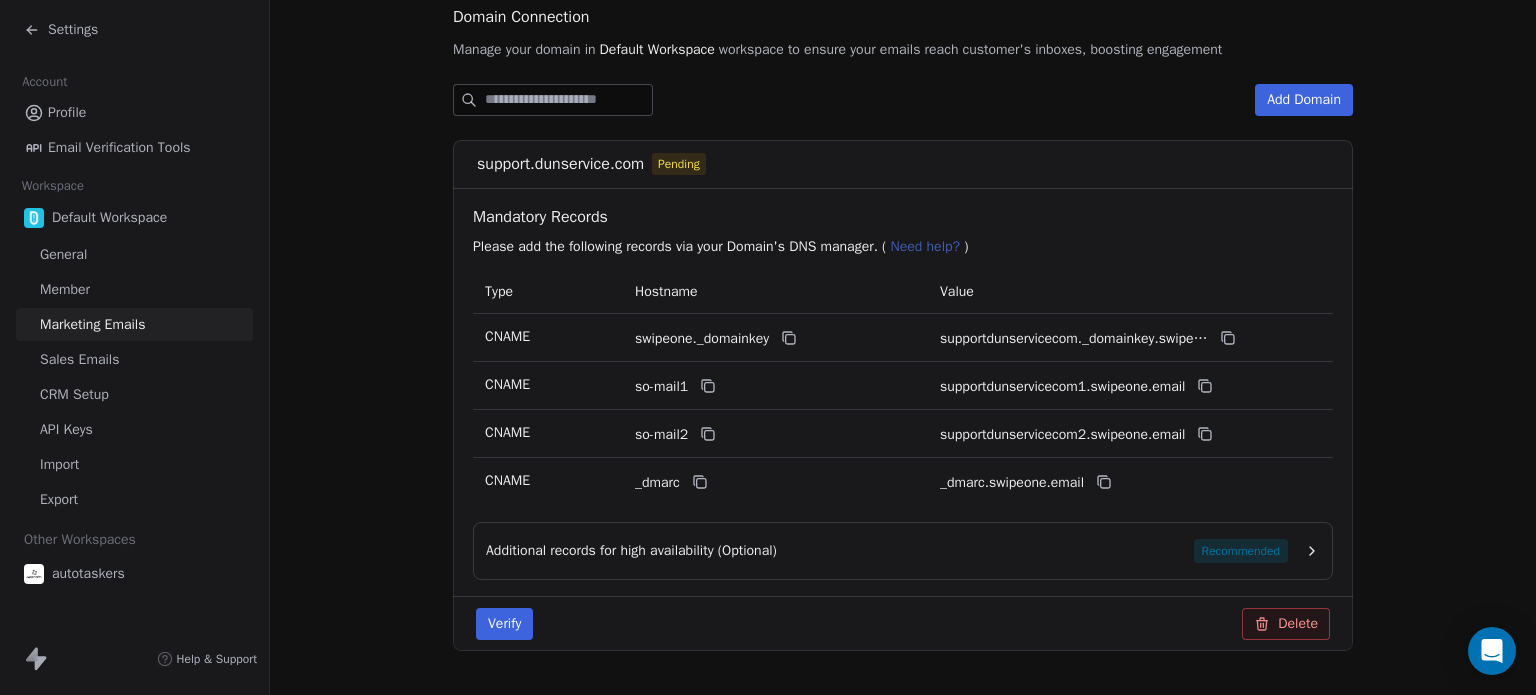 scroll, scrollTop: 269, scrollLeft: 0, axis: vertical 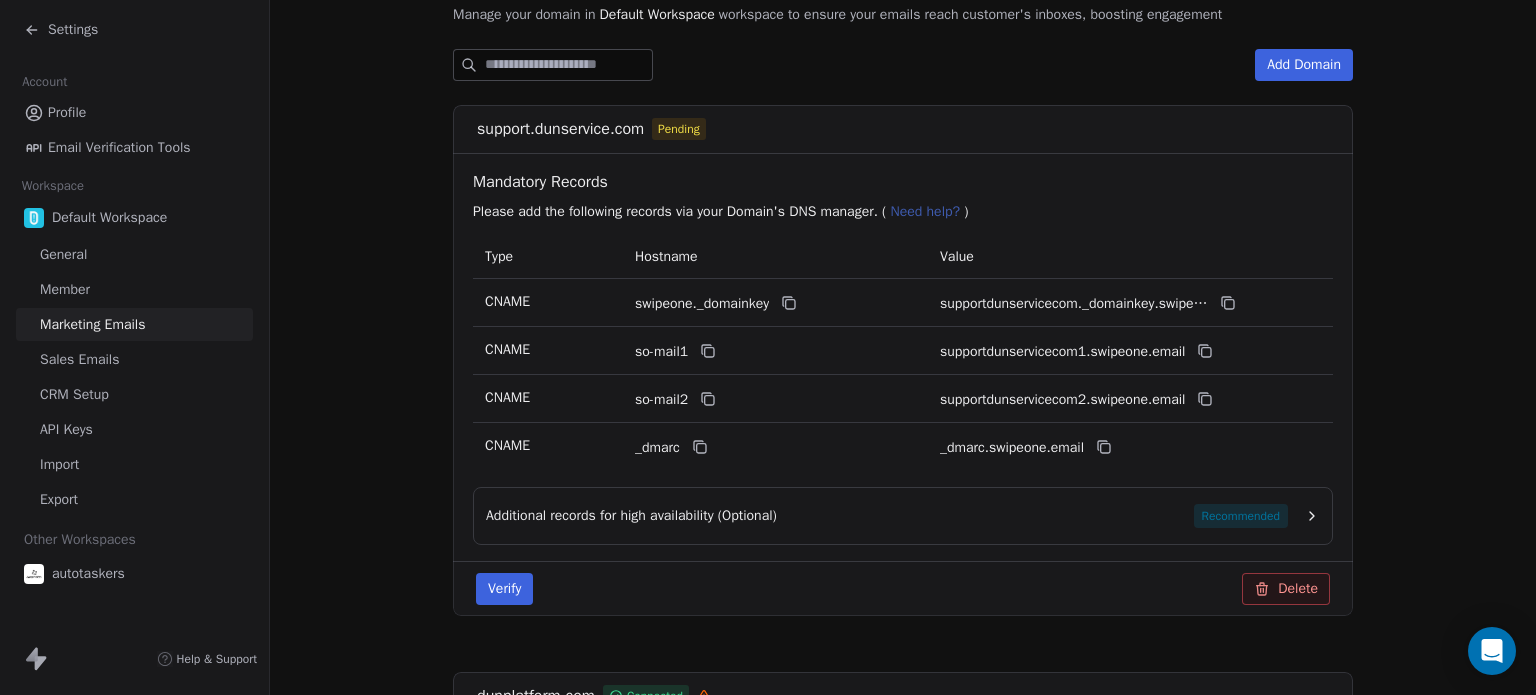 click on "Verify" at bounding box center (504, 589) 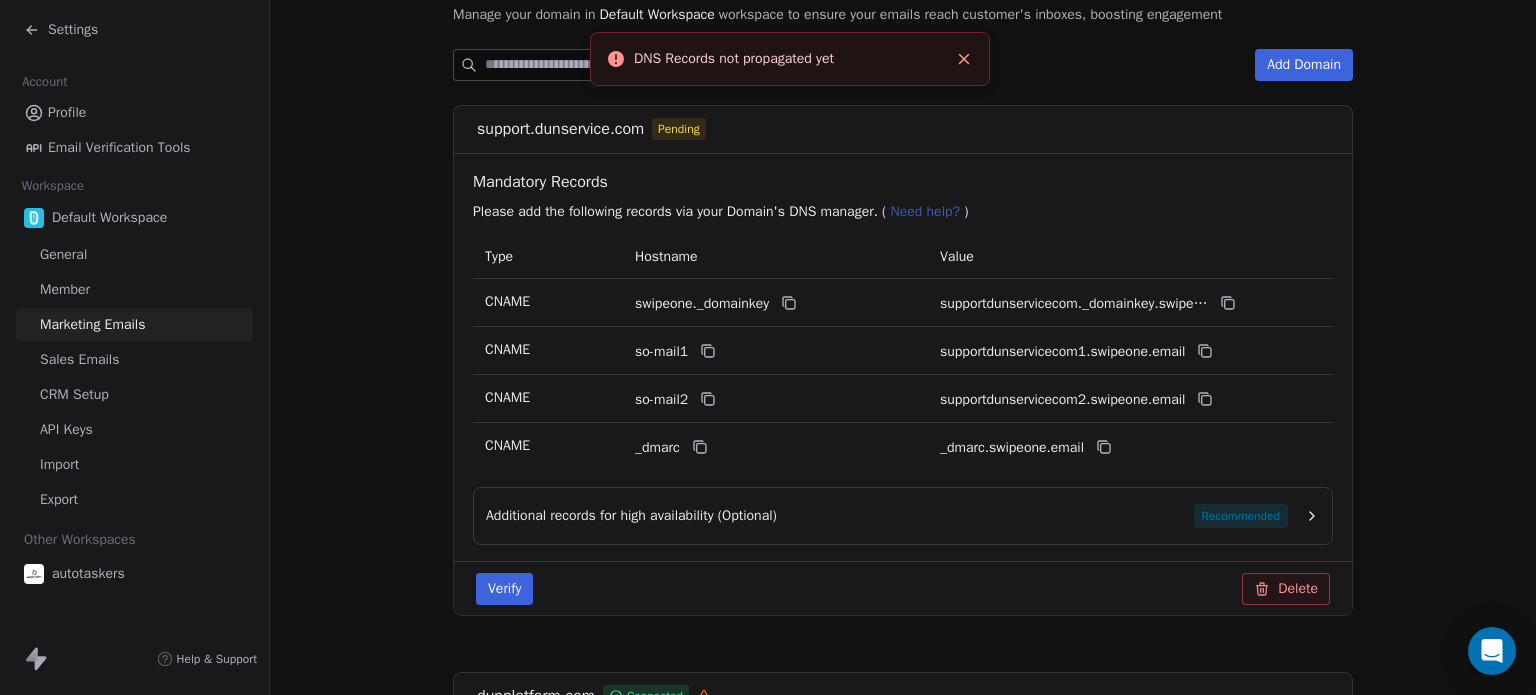 click 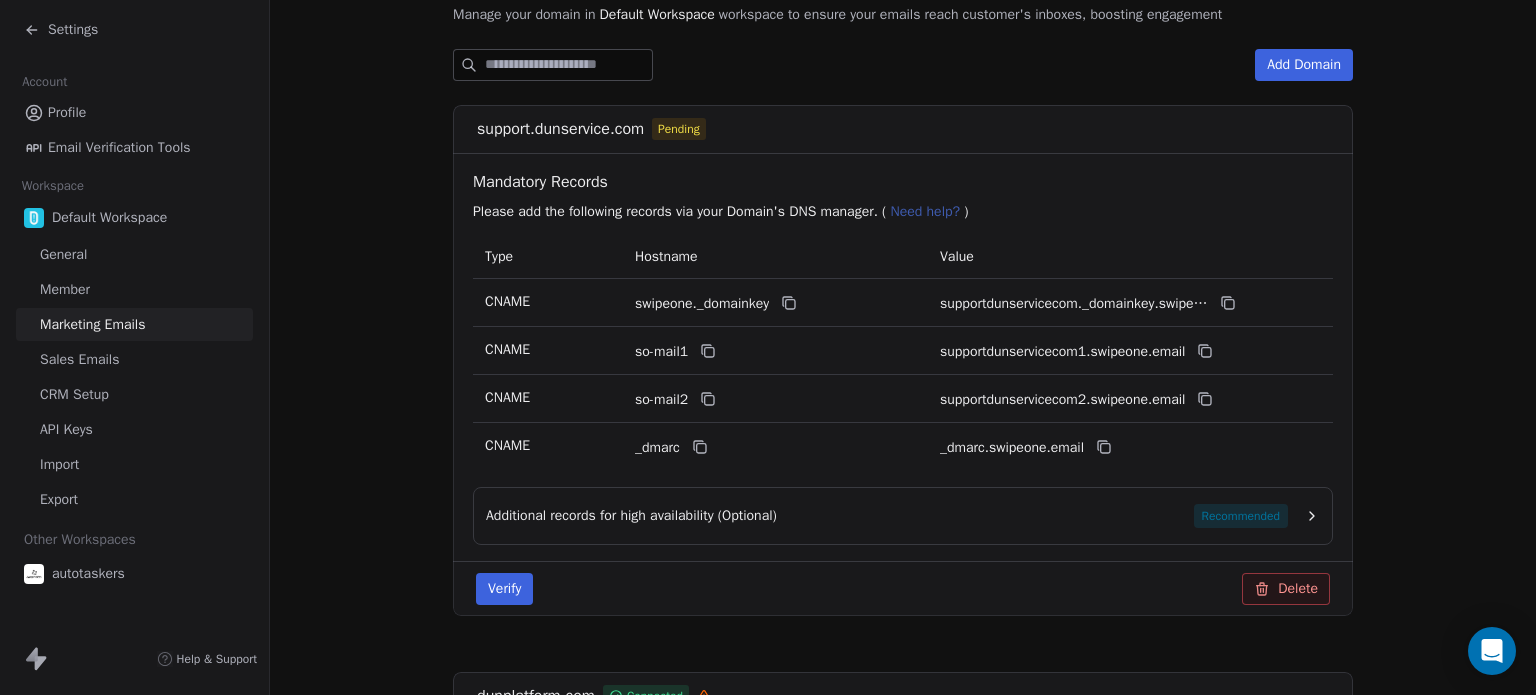 click on "Verify" at bounding box center [504, 589] 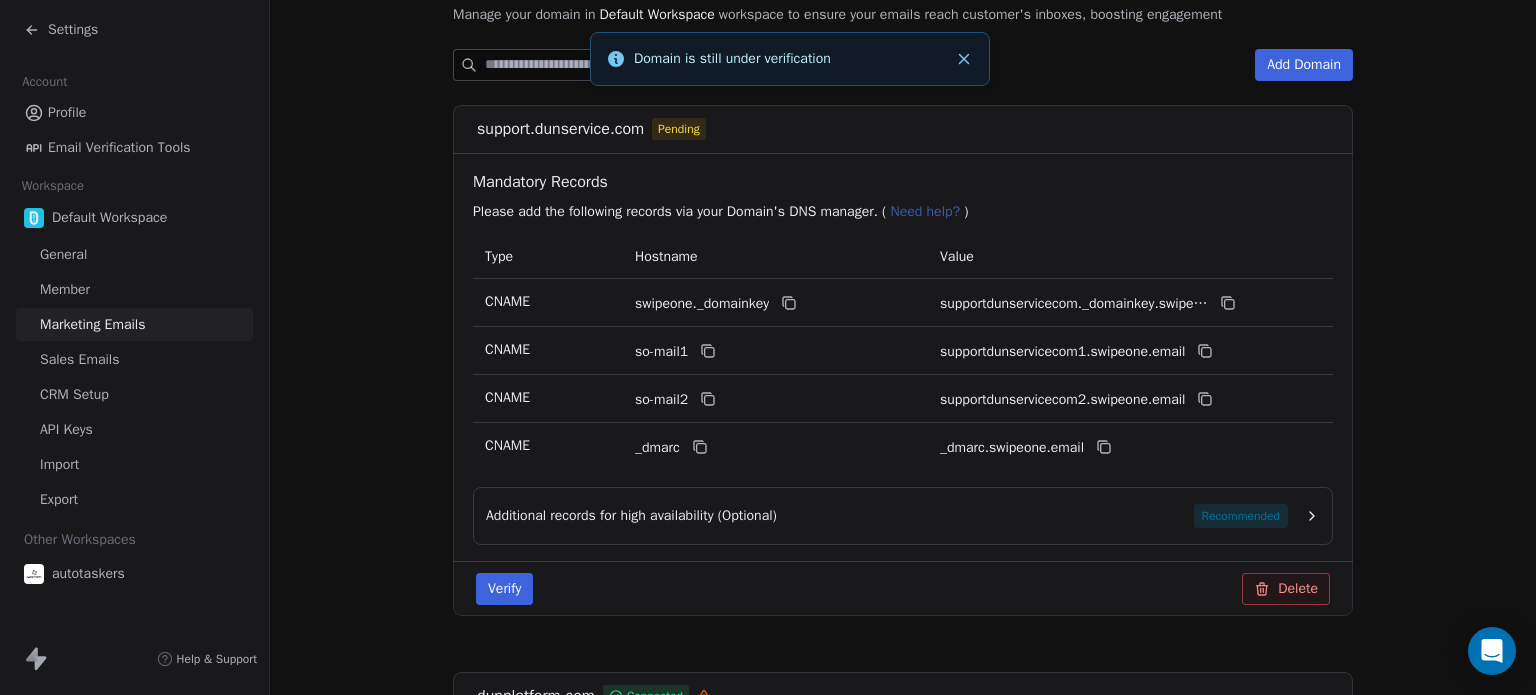 click 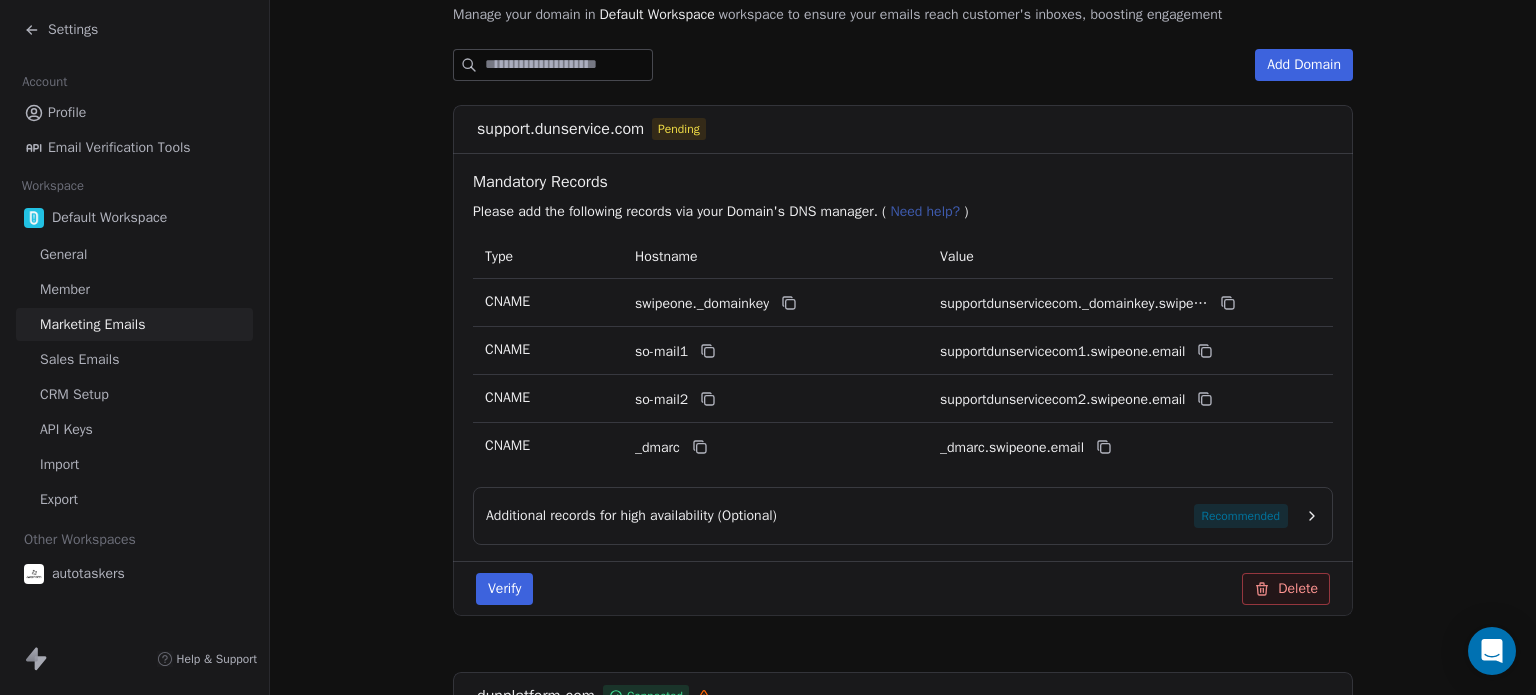 click on "Verify" at bounding box center [504, 589] 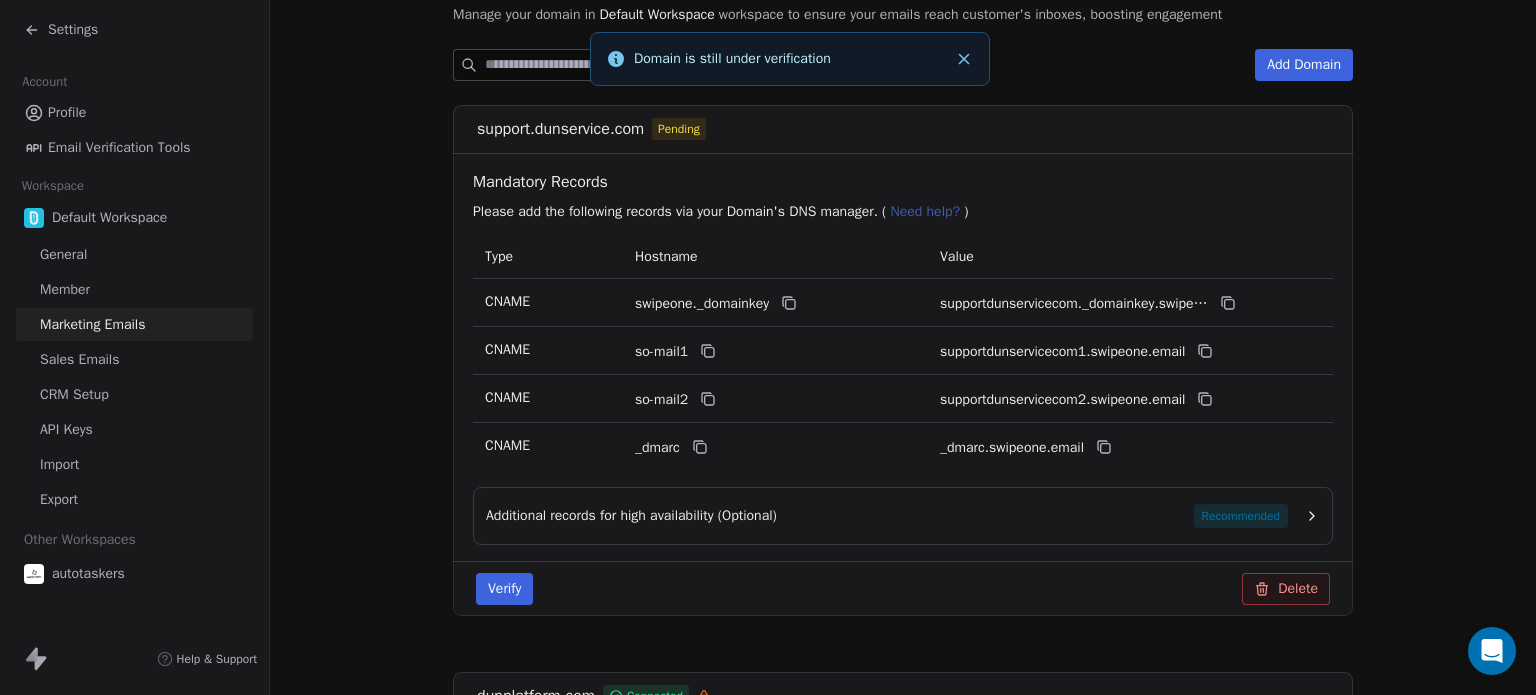 click 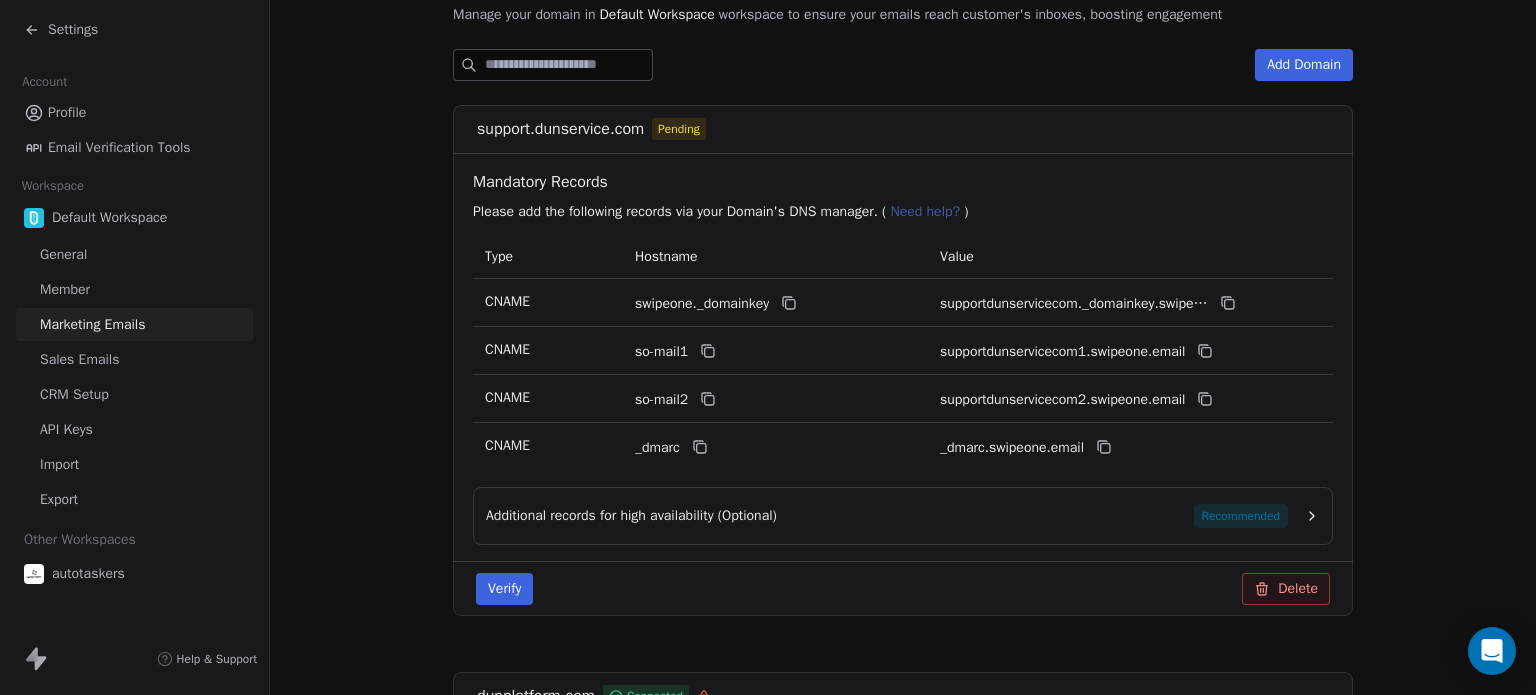 click on "Verify" at bounding box center [504, 589] 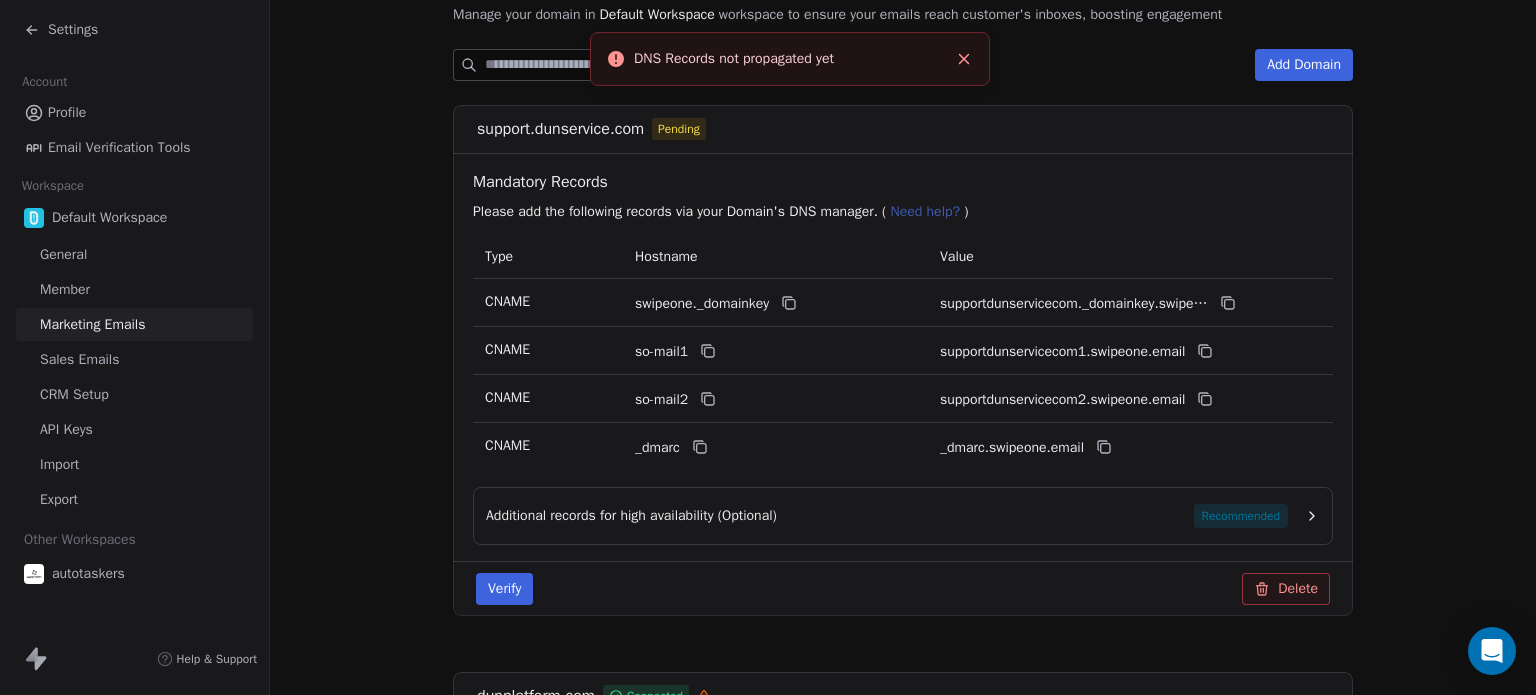 click 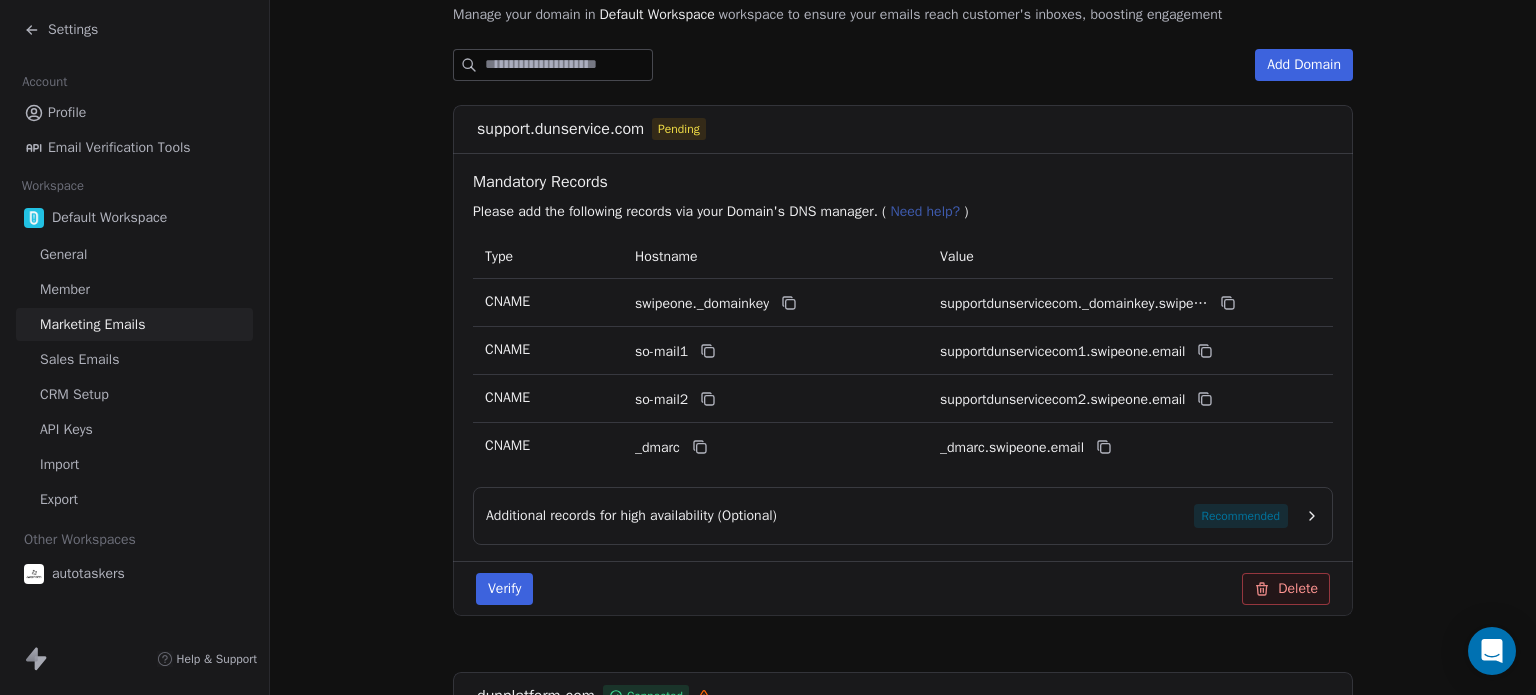 click on "Verify" at bounding box center [504, 589] 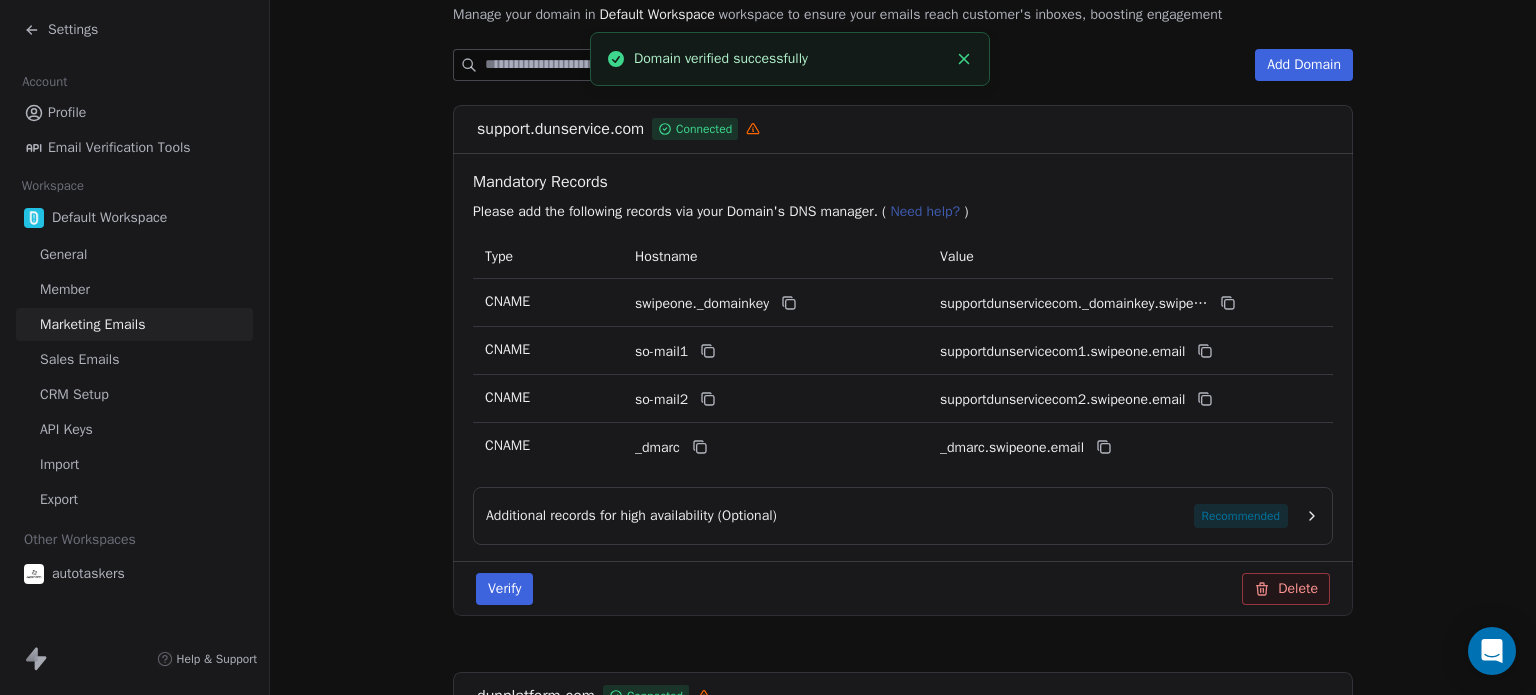 click 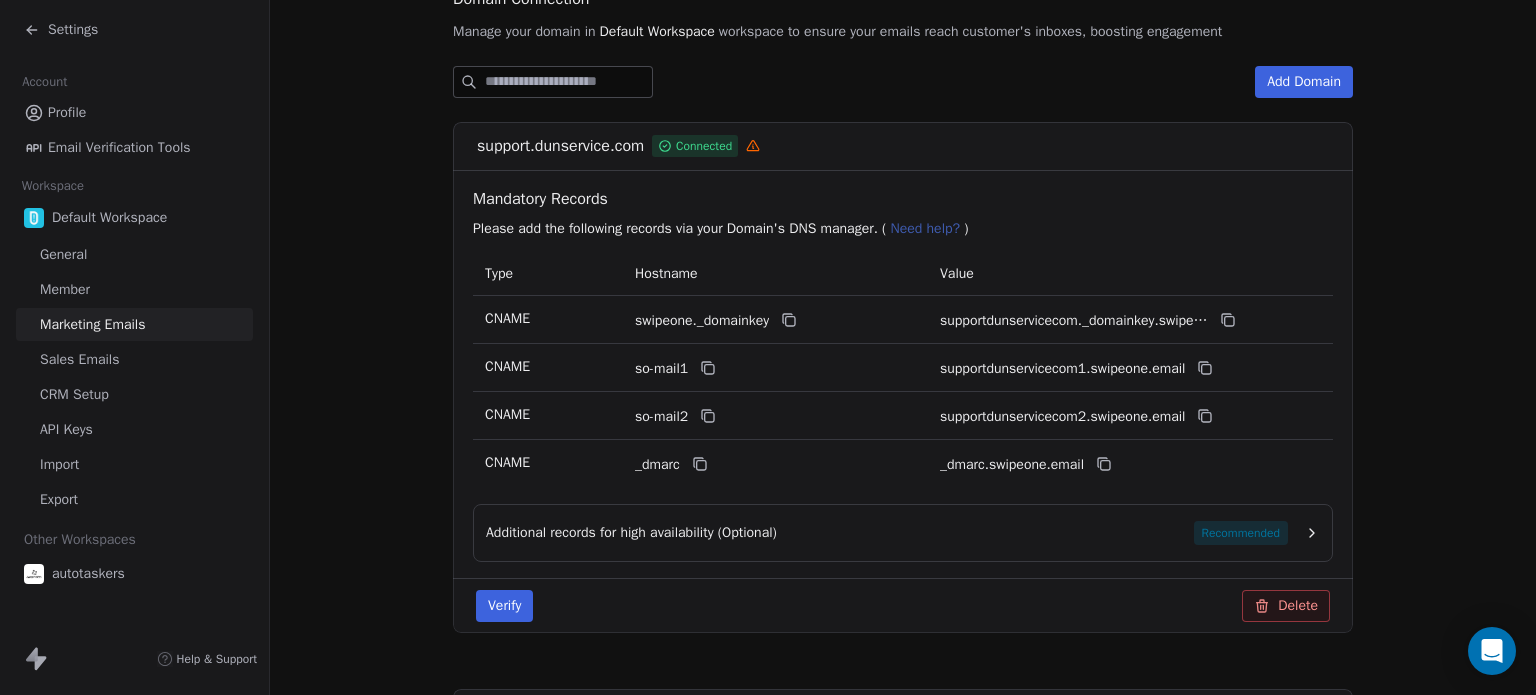 scroll, scrollTop: 269, scrollLeft: 0, axis: vertical 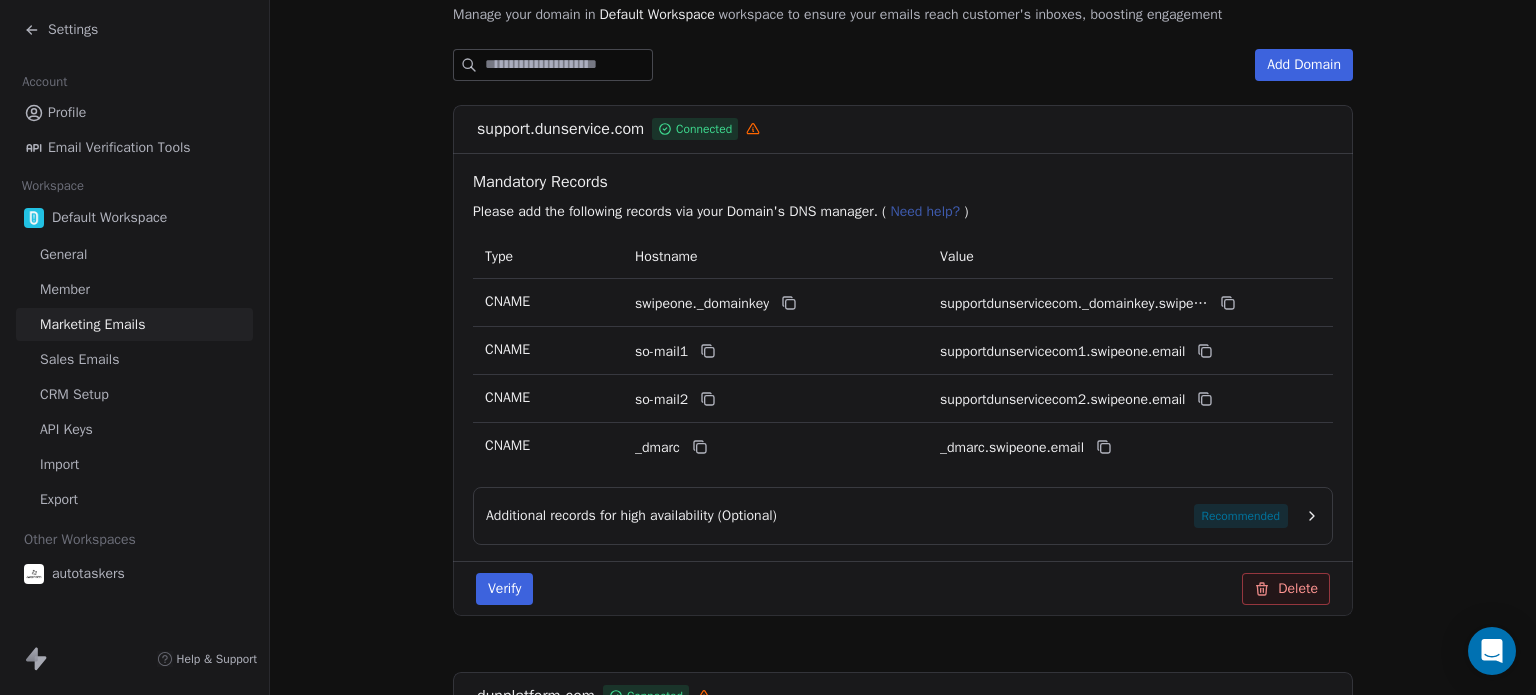 click on "Connected" at bounding box center [704, 129] 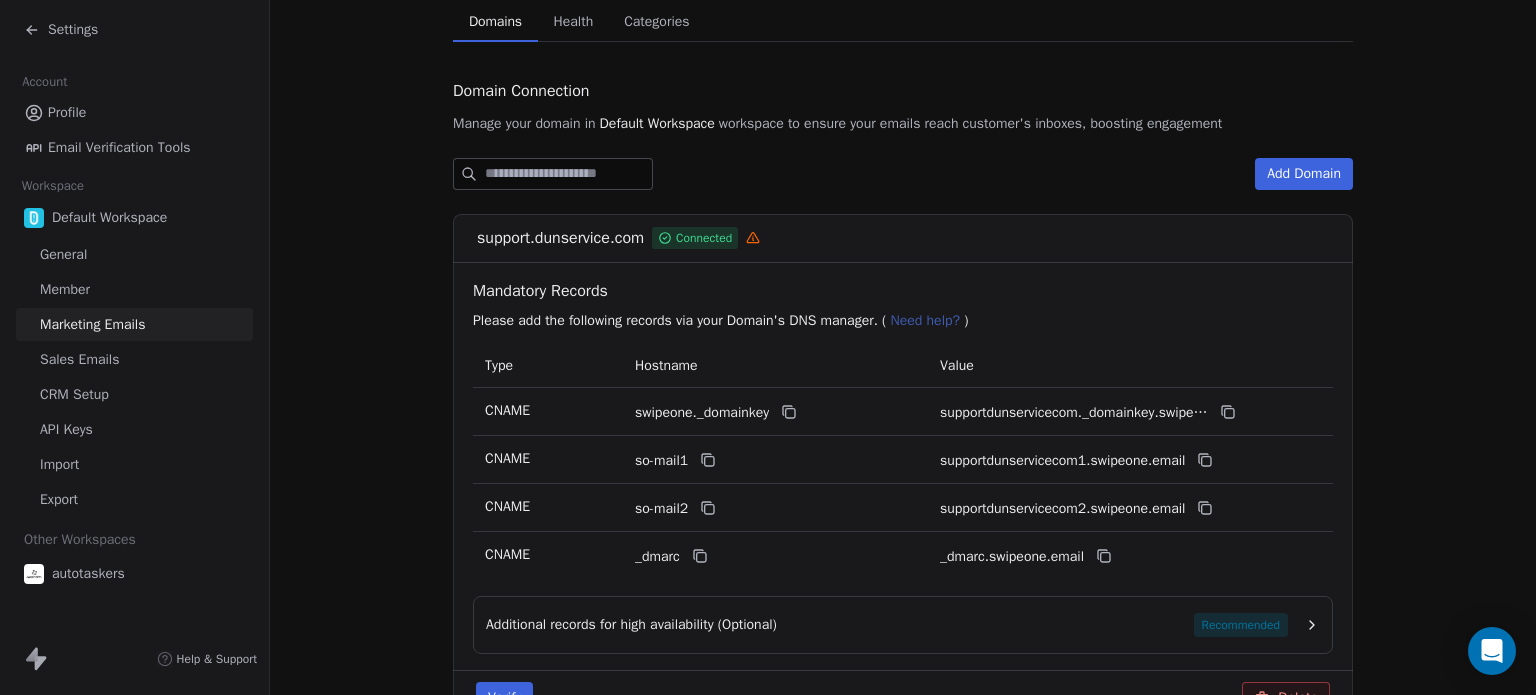scroll, scrollTop: 100, scrollLeft: 0, axis: vertical 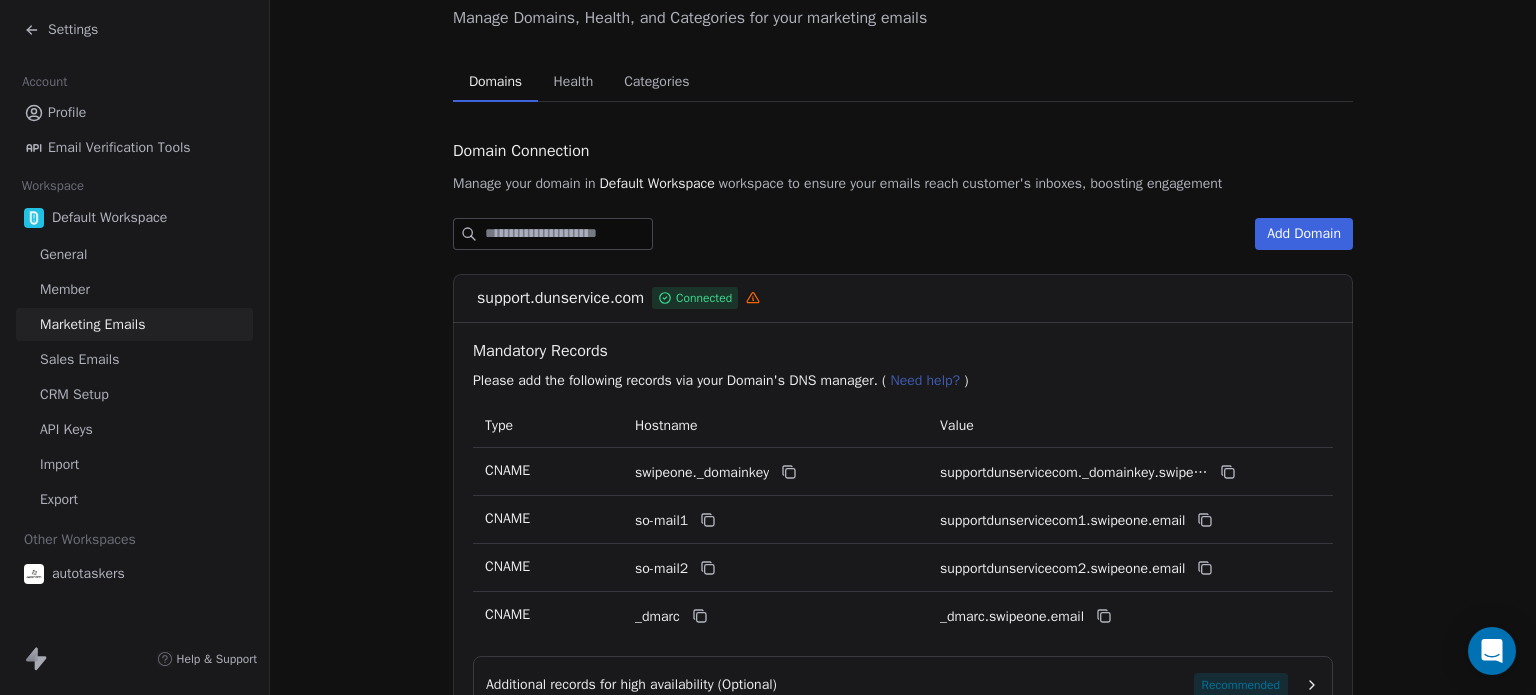 click on "Sales Emails" at bounding box center (134, 359) 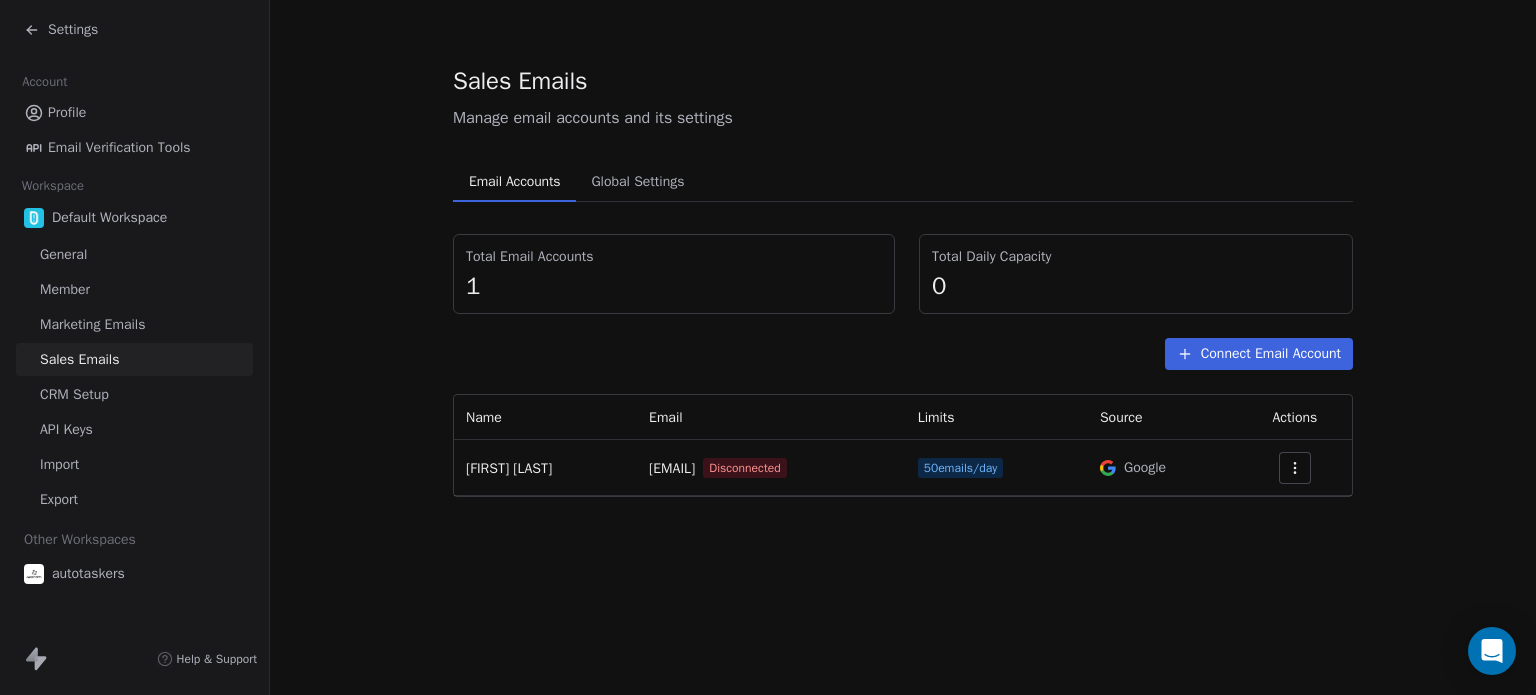 click on "Marketing Emails" at bounding box center (92, 324) 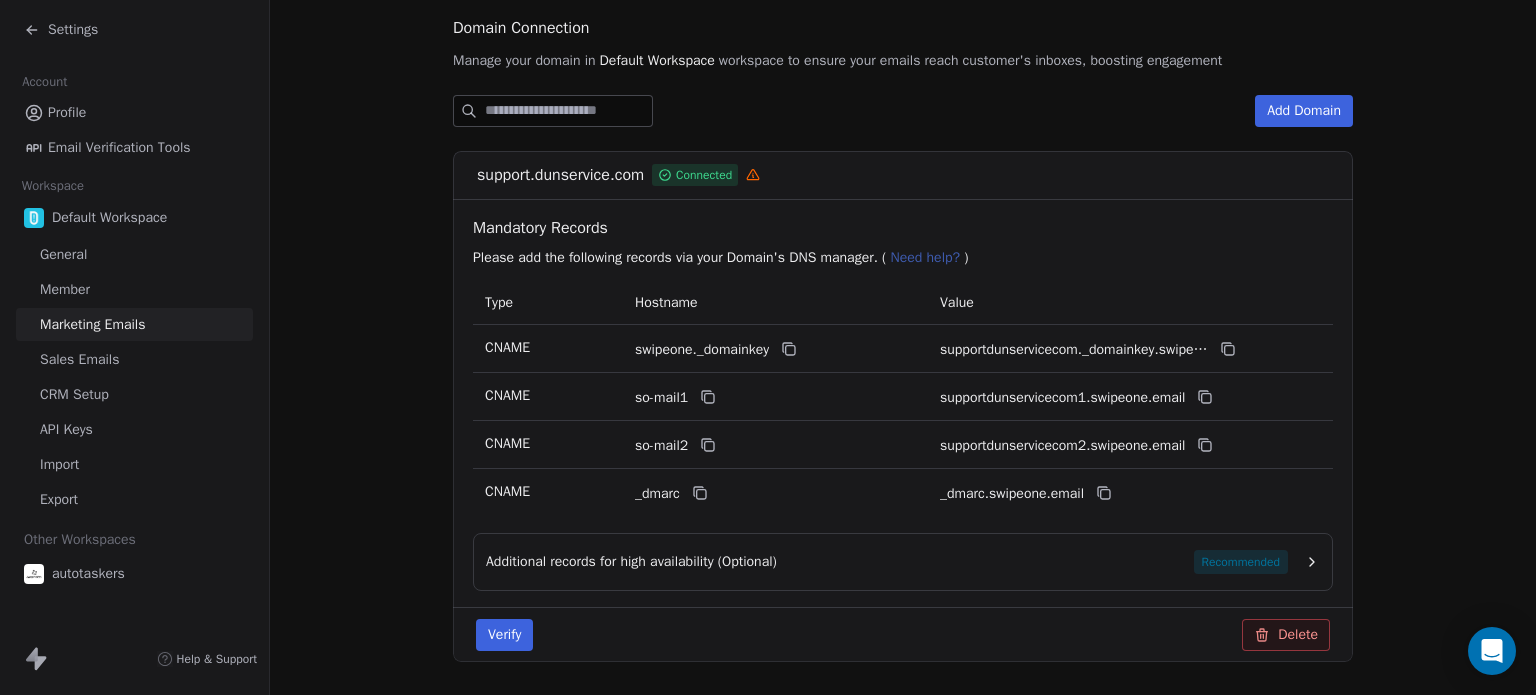 scroll, scrollTop: 300, scrollLeft: 0, axis: vertical 